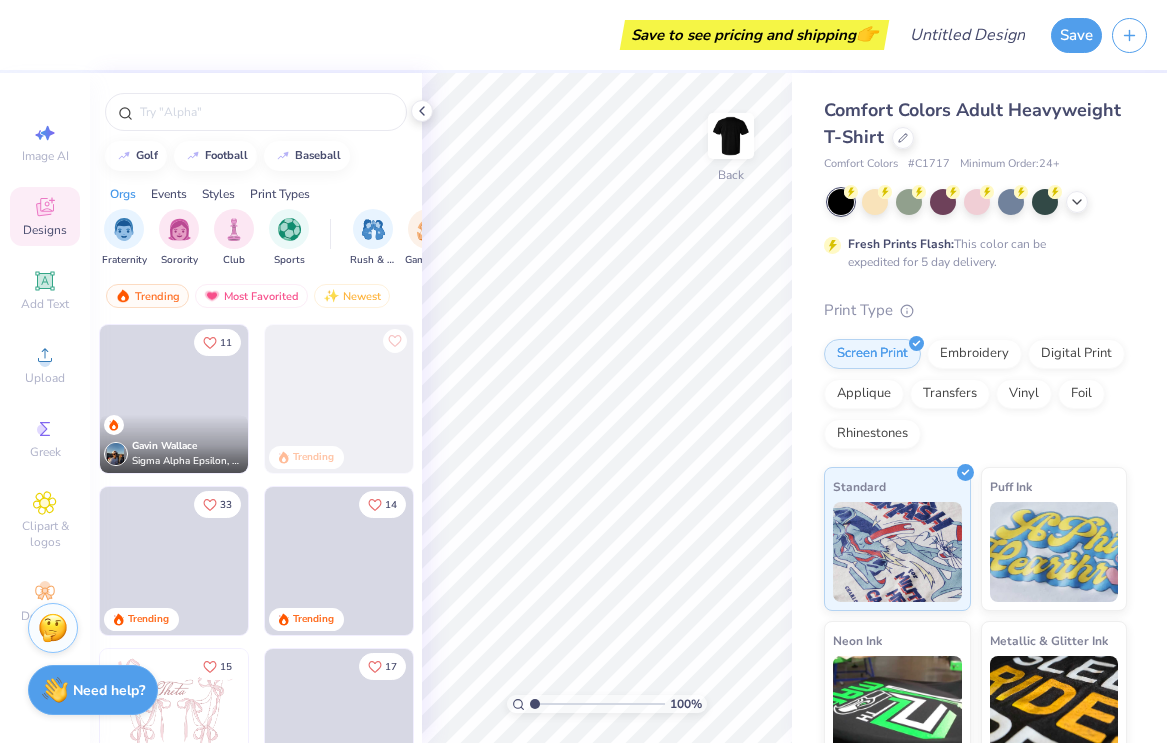 scroll, scrollTop: 0, scrollLeft: 0, axis: both 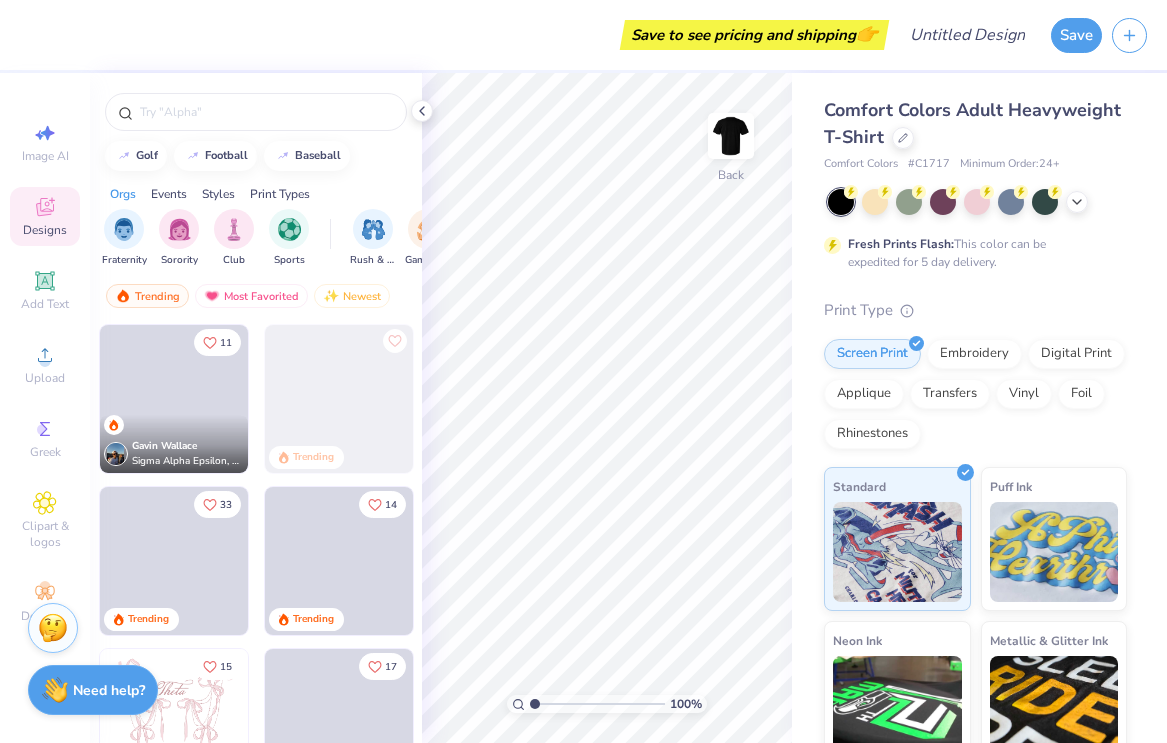 click at bounding box center [124, 229] 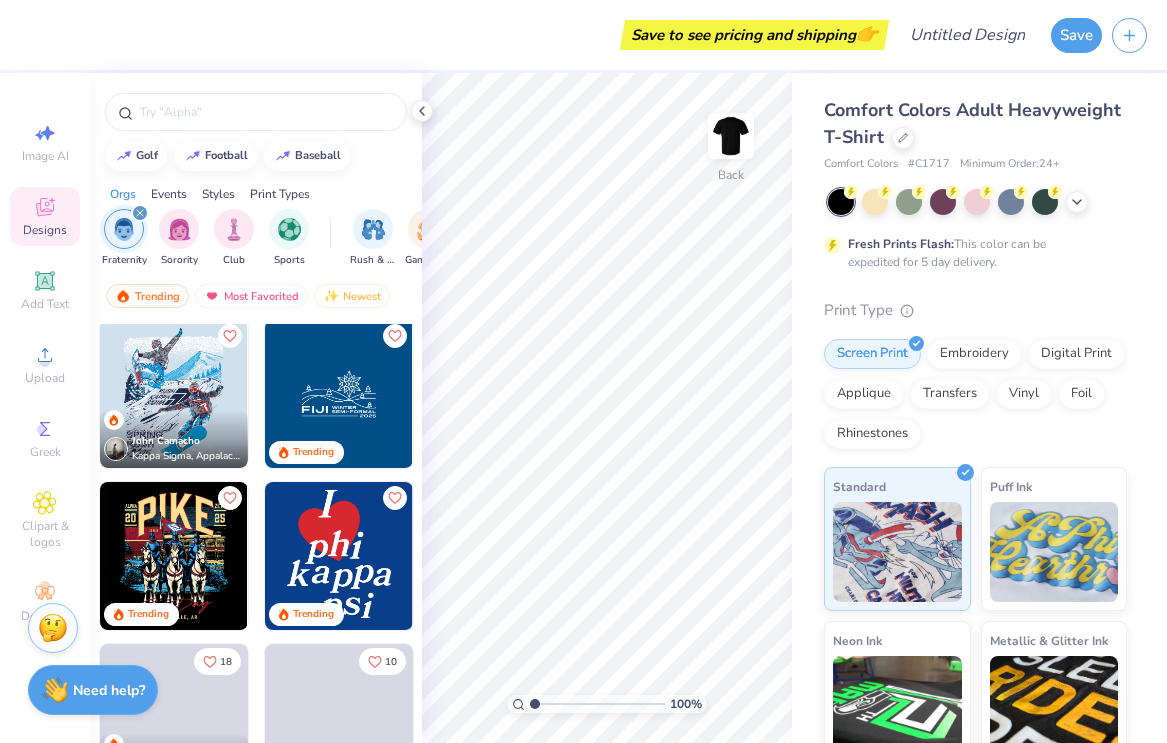 scroll, scrollTop: 475, scrollLeft: 0, axis: vertical 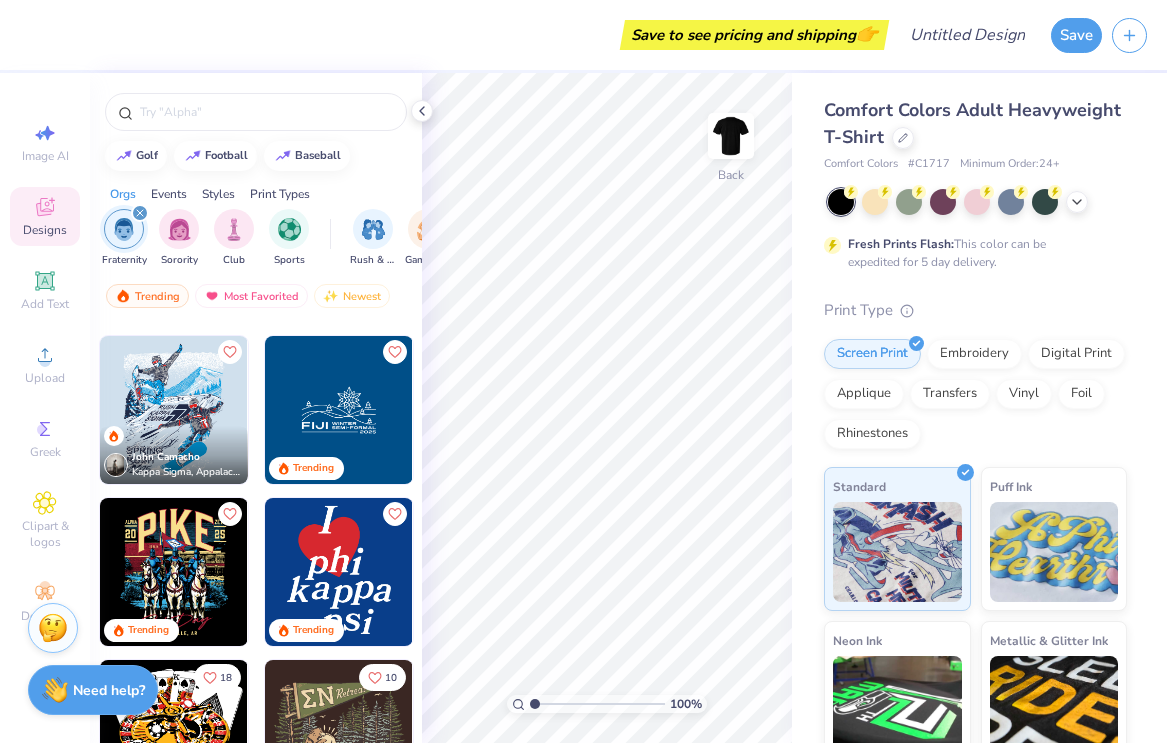 click at bounding box center (174, 410) 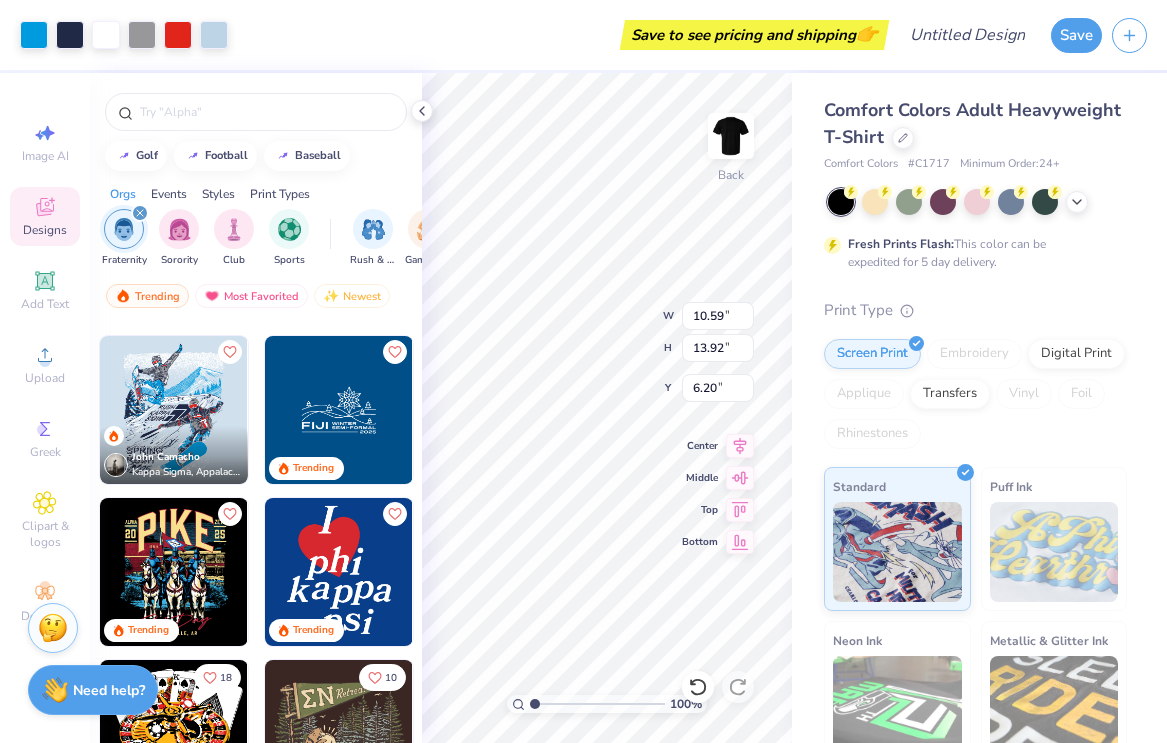 type on "3.00" 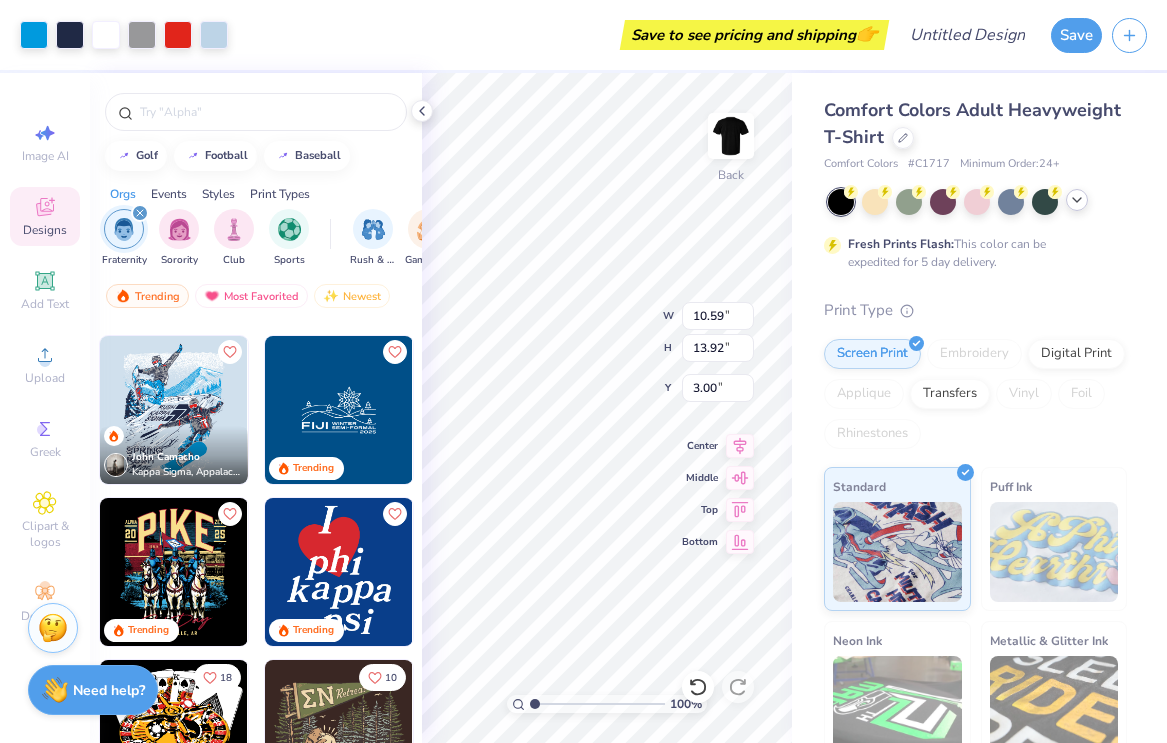 click 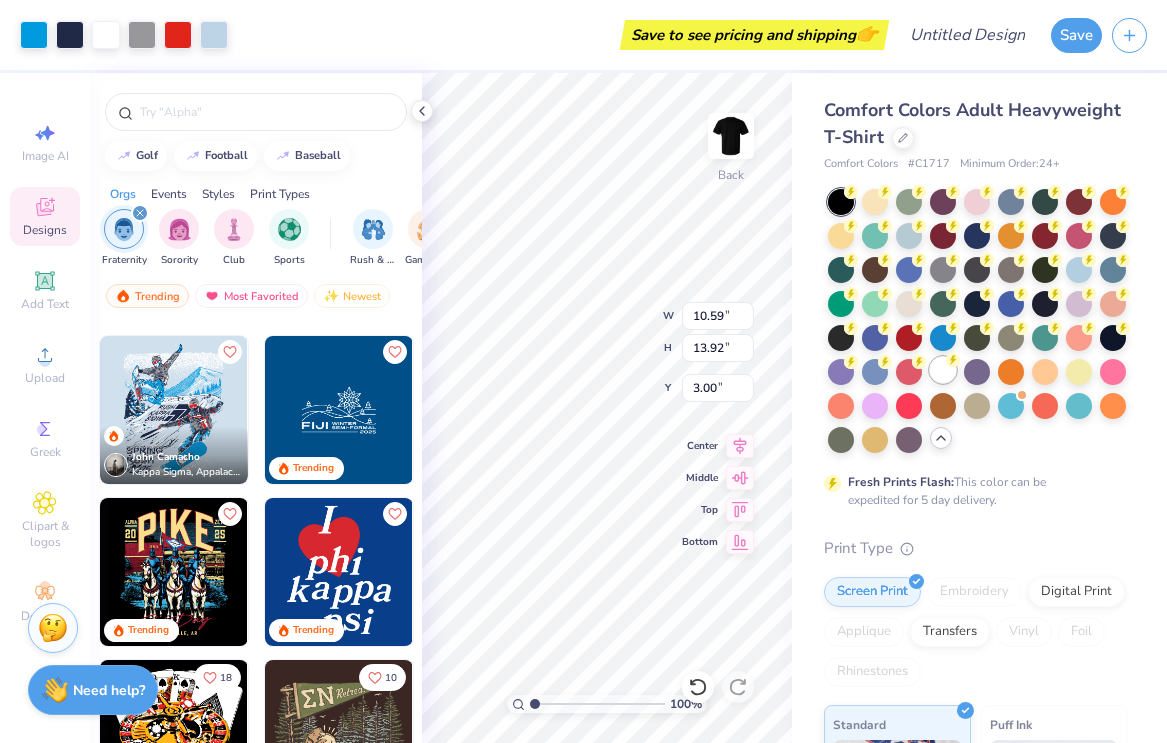 click at bounding box center (943, 370) 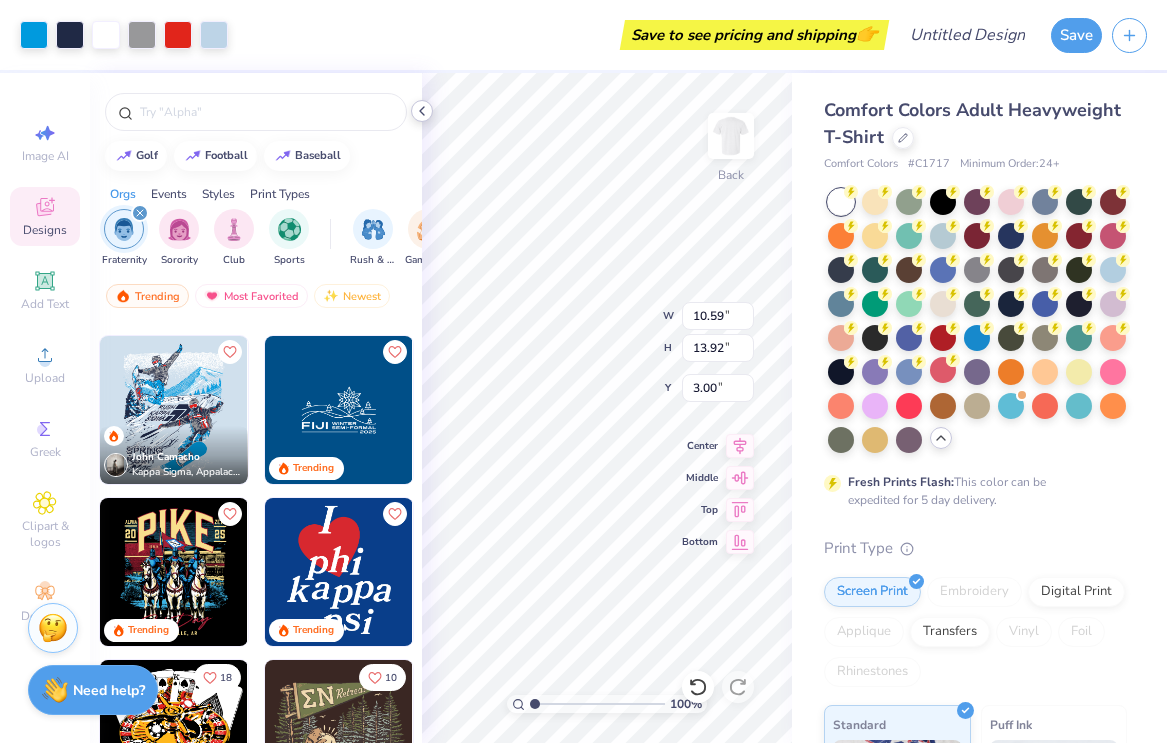 click 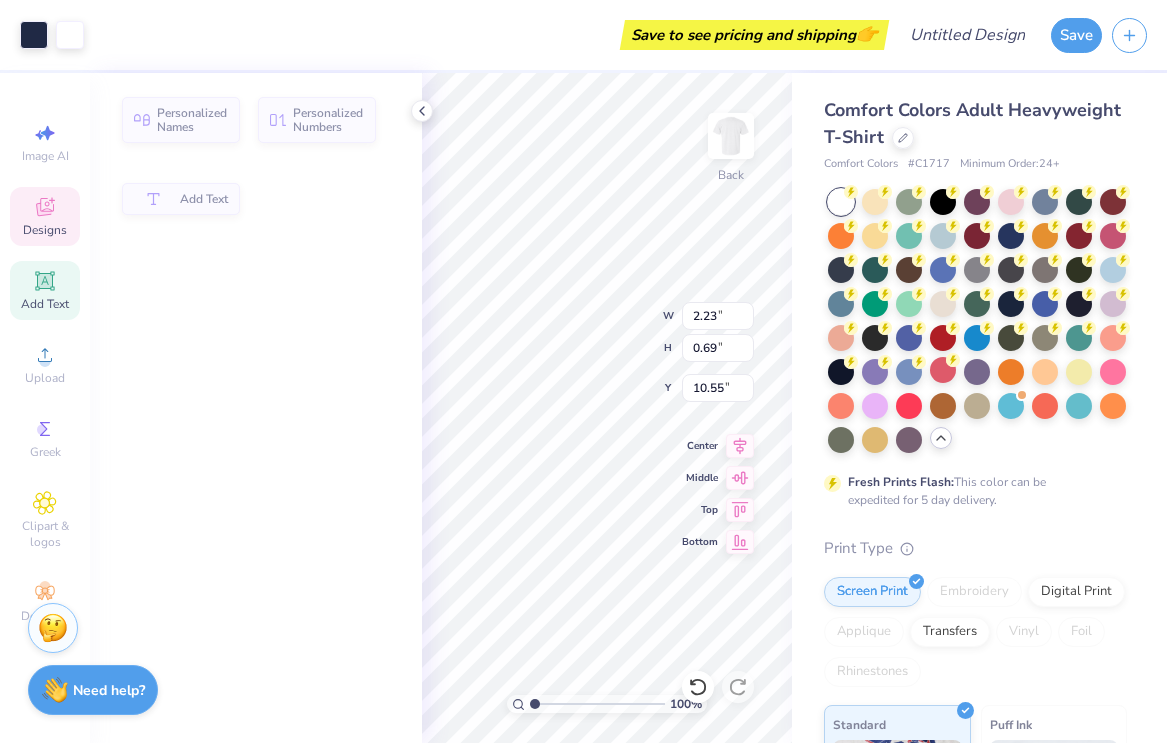 type on "2.23" 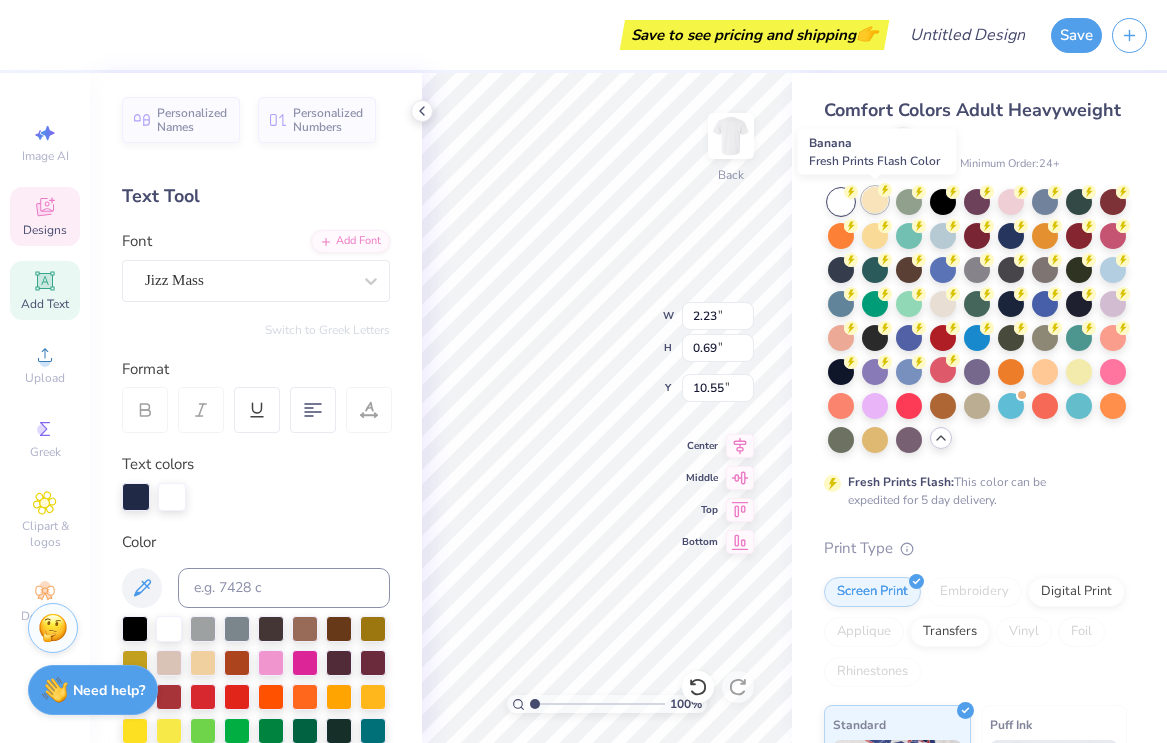 type on "KAPPA" 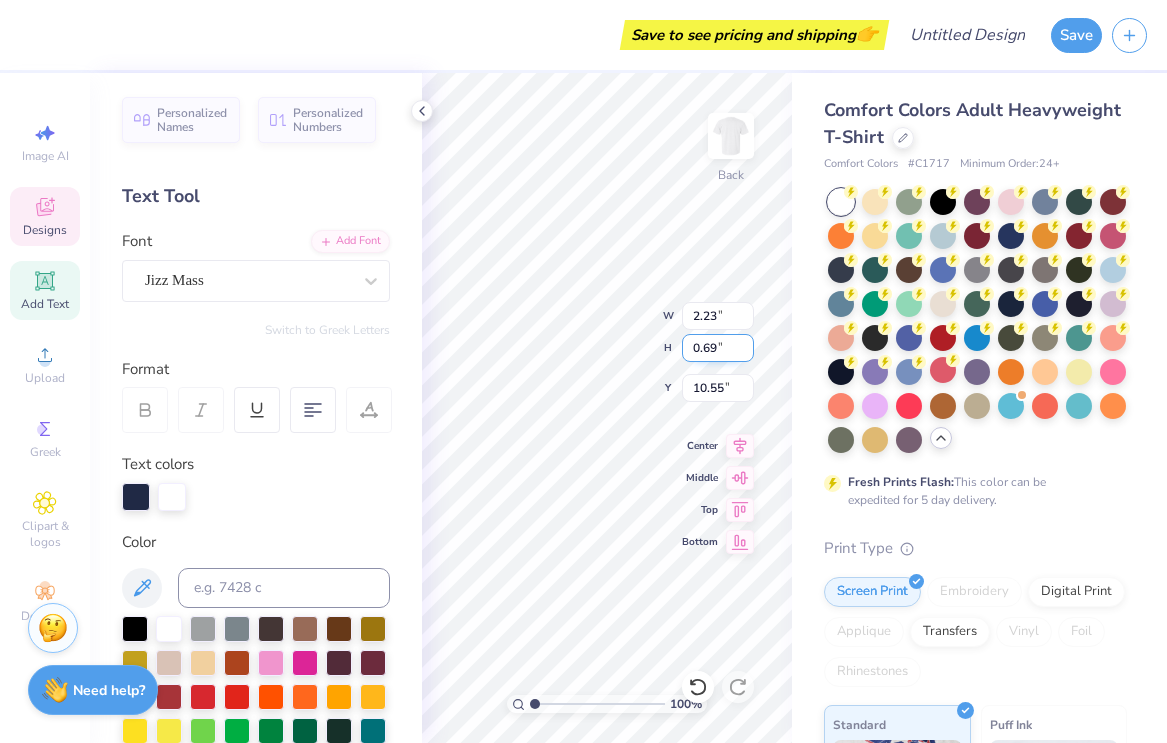 type on "2.35" 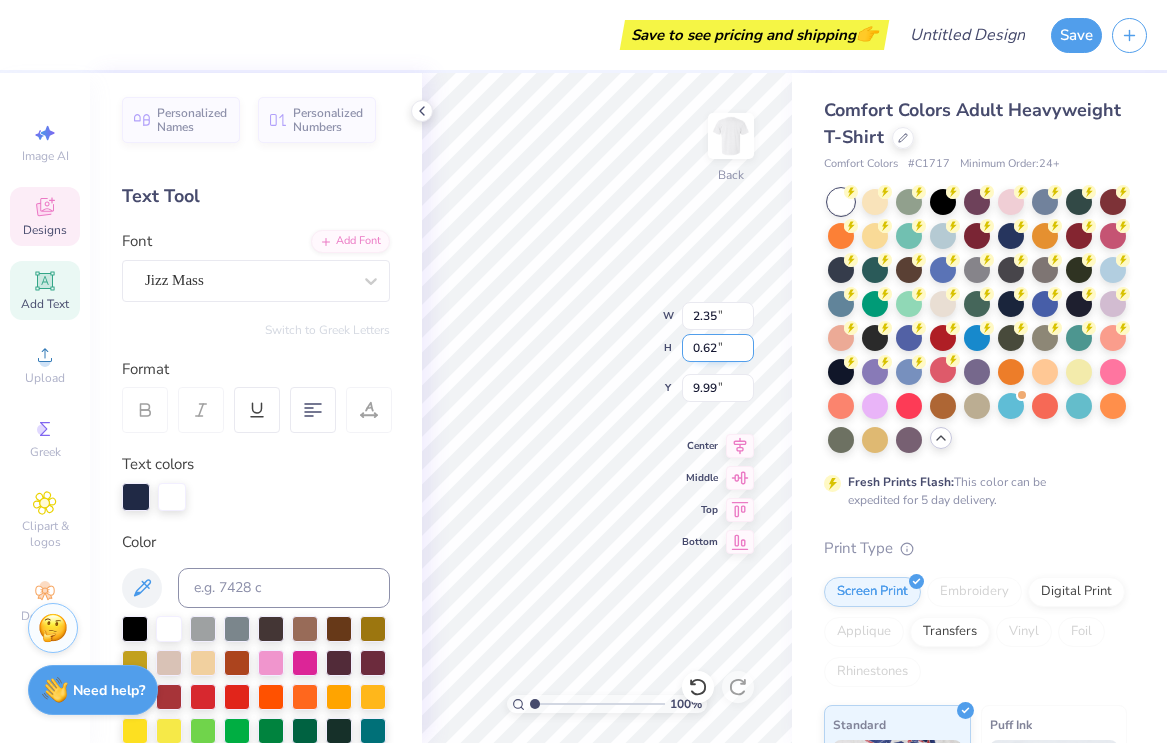 scroll, scrollTop: 0, scrollLeft: 0, axis: both 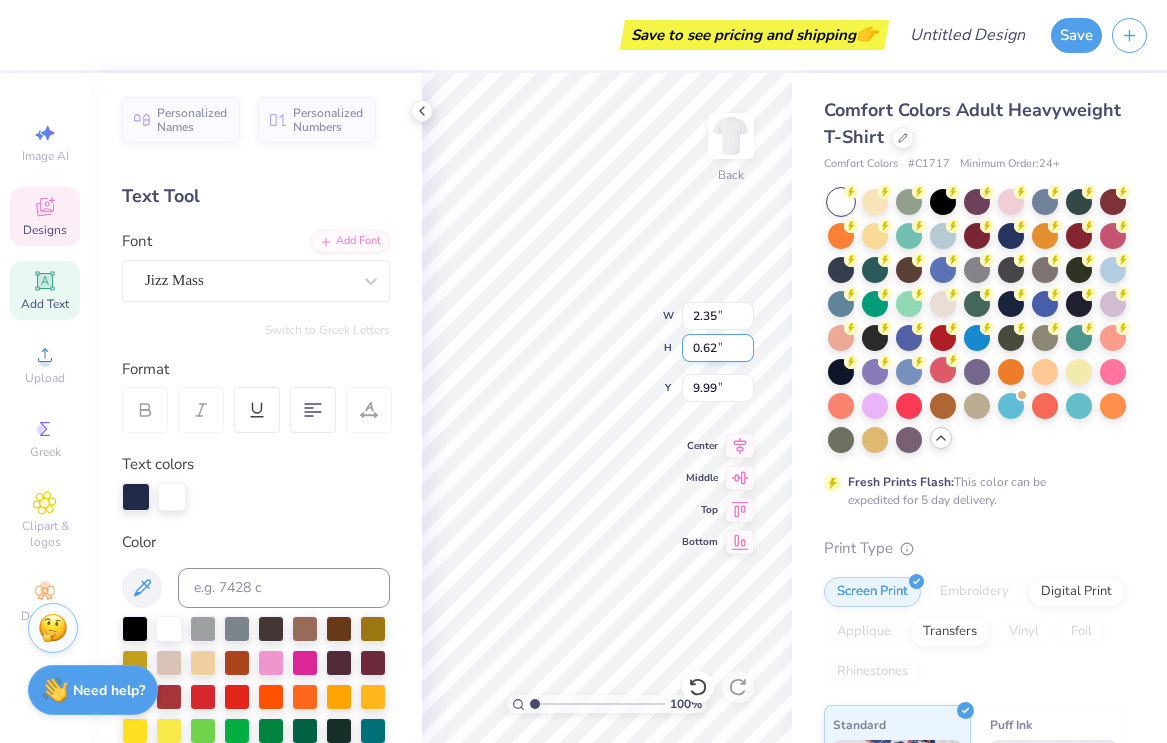 type on "tau" 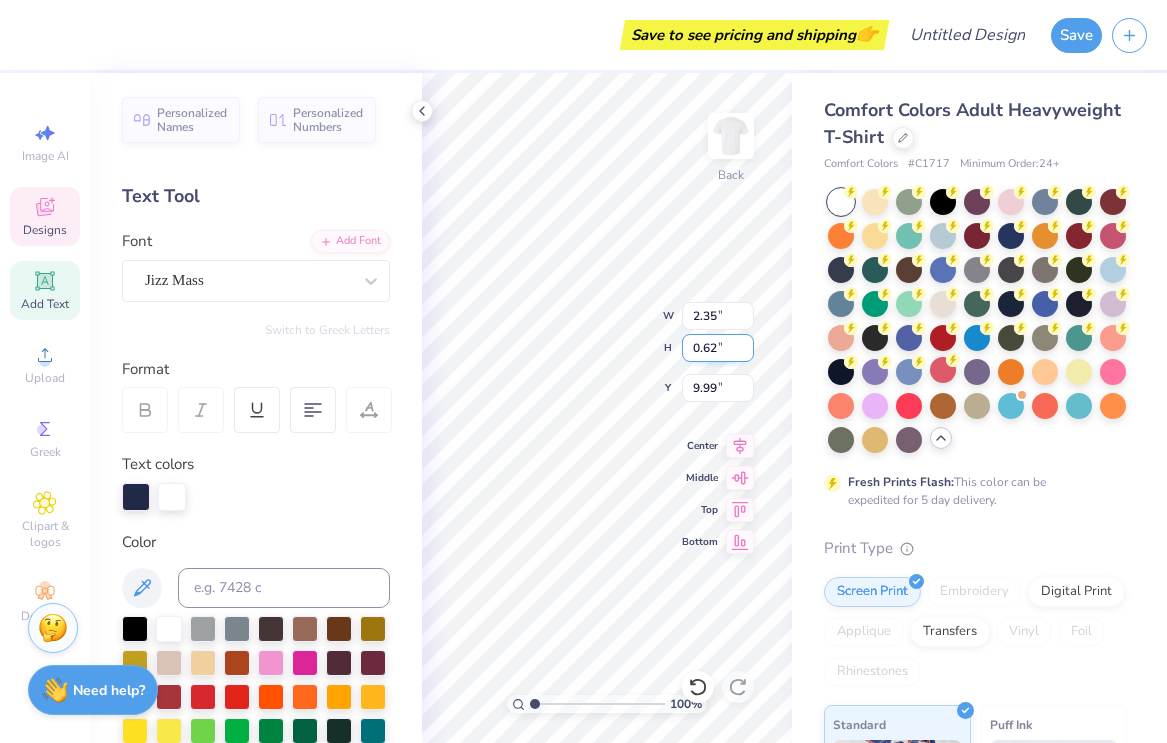 click on "Comfort Colors Adult Heavyweight T-Shirt Comfort Colors # C1717 Minimum Order:  24 +   Fresh Prints Flash:  This color can be expedited for 5 day delivery. Print Type Screen Print Embroidery Digital Print Applique Transfers Vinyl Foil Rhinestones Standard Puff Ink Neon Ink Metallic & Glitter Ink Glow in the Dark Ink Water based Ink" at bounding box center [979, 615] 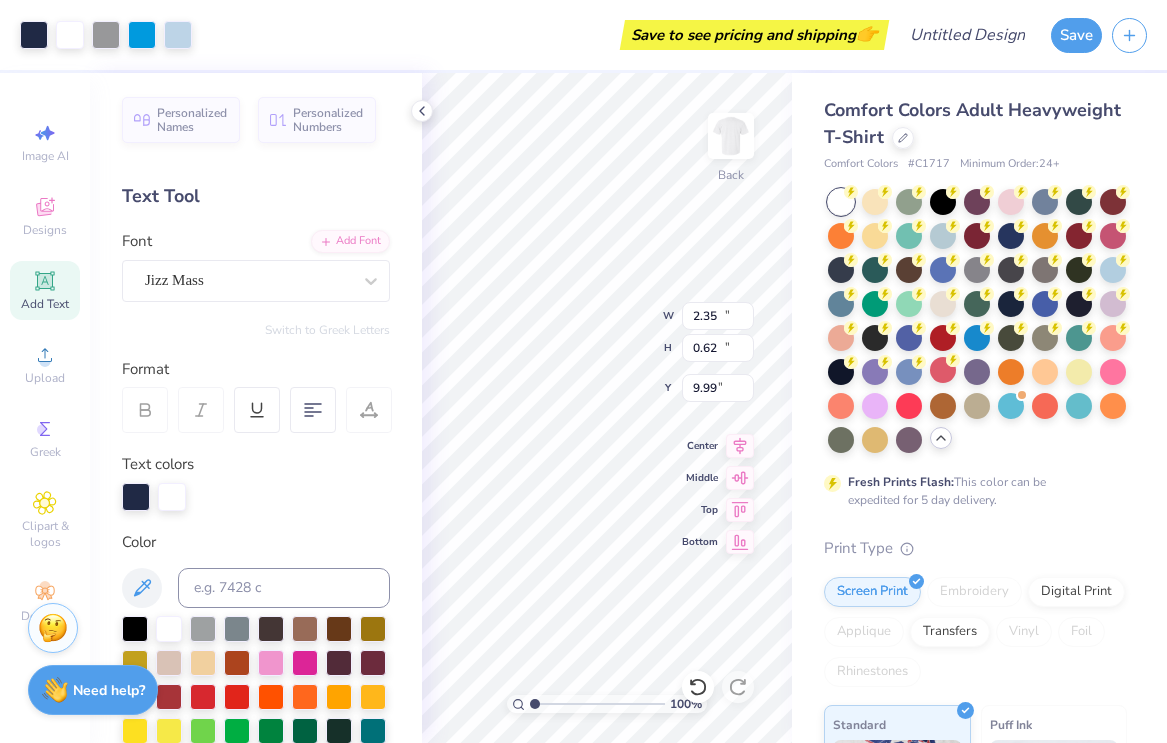 type on "10.41" 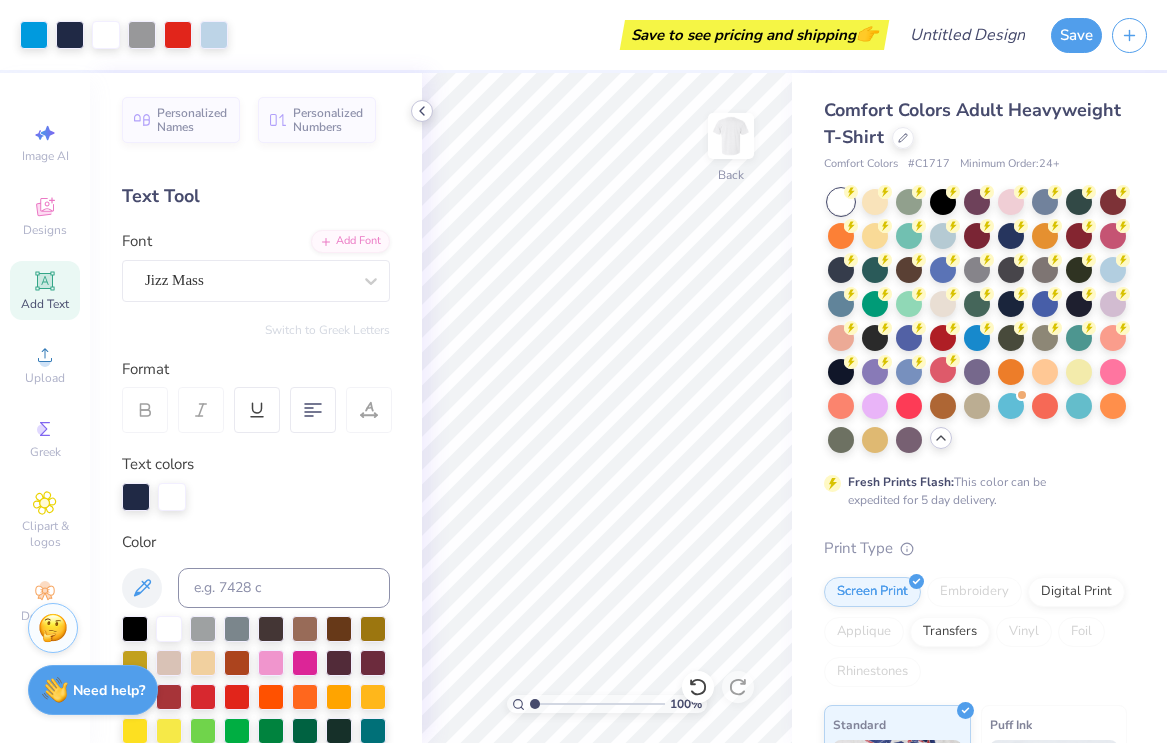 click 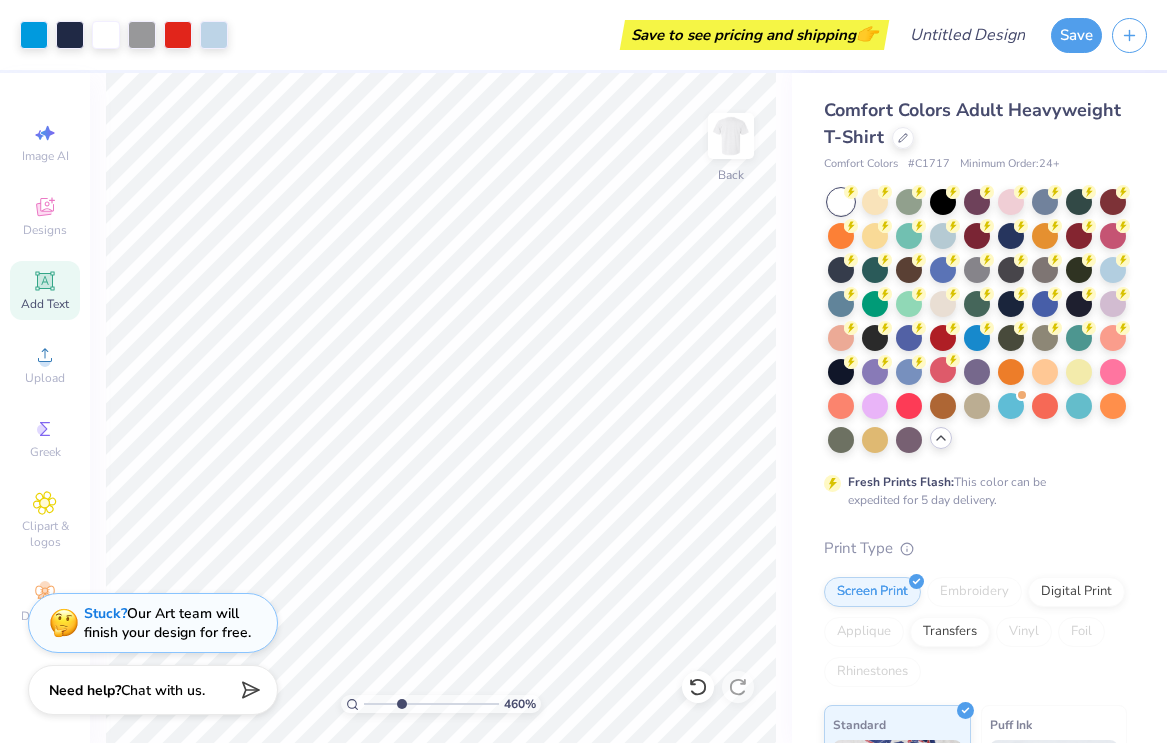 drag, startPoint x: 365, startPoint y: 704, endPoint x: 411, endPoint y: 709, distance: 46.270943 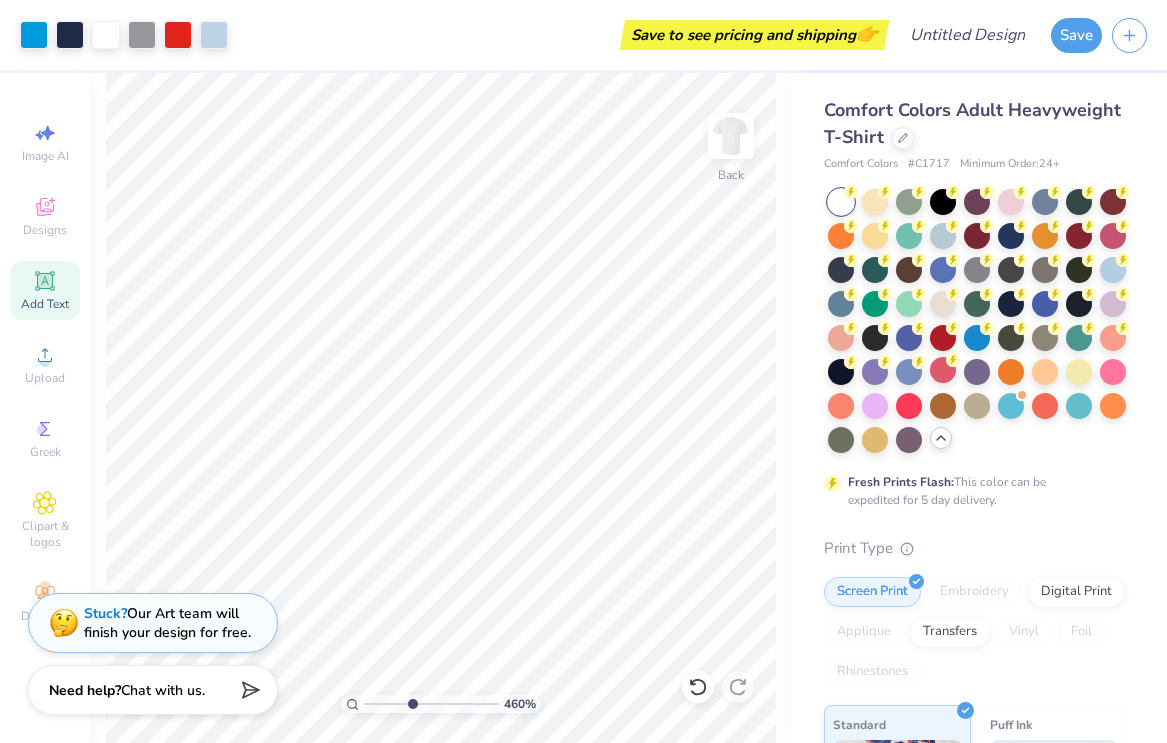 click at bounding box center (431, 704) 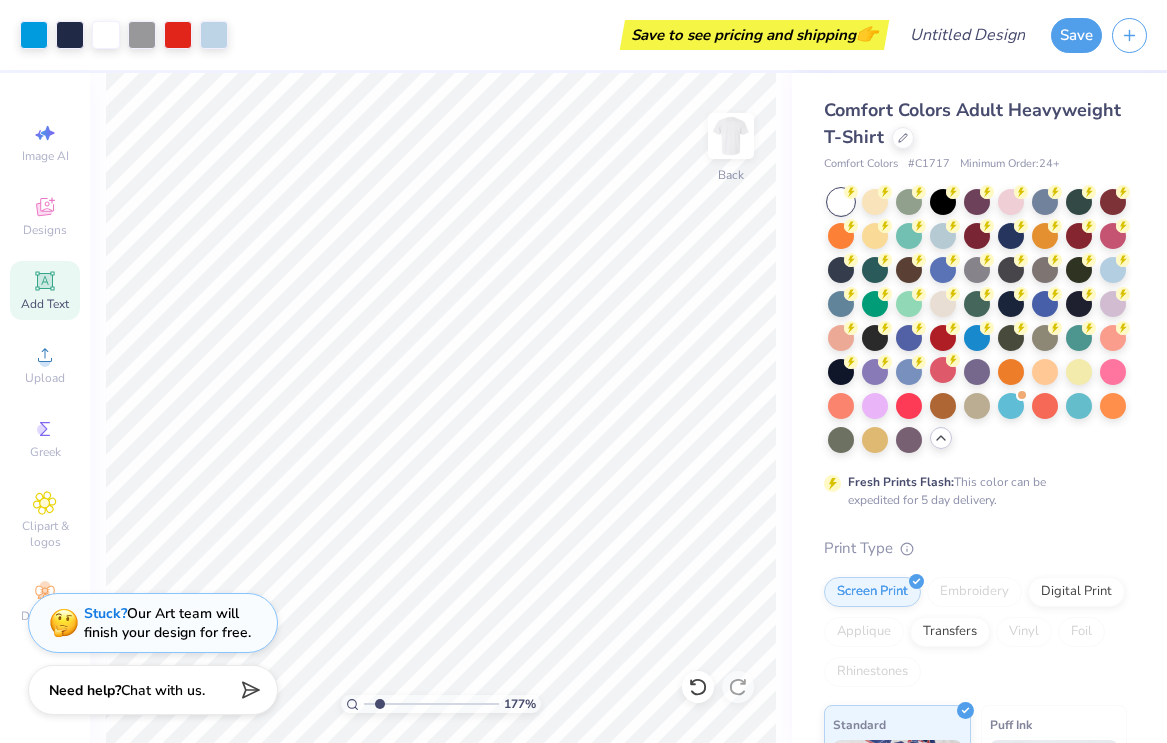 drag, startPoint x: 410, startPoint y: 704, endPoint x: 379, endPoint y: 708, distance: 31.257 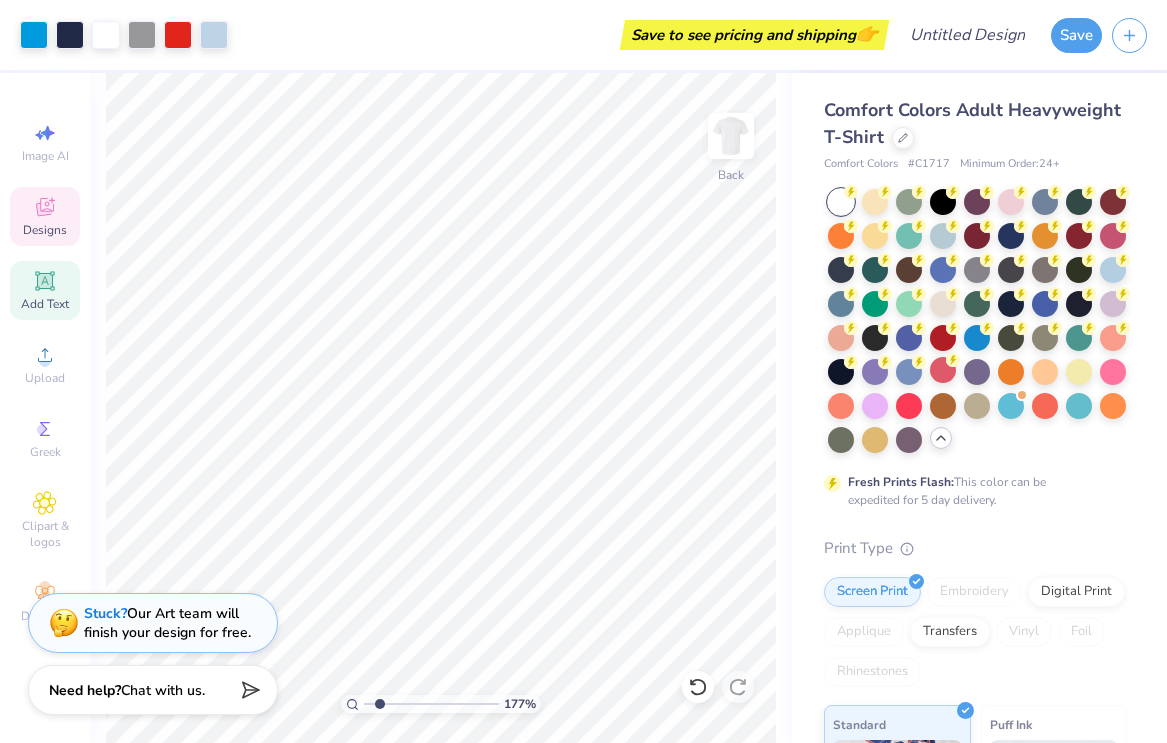click 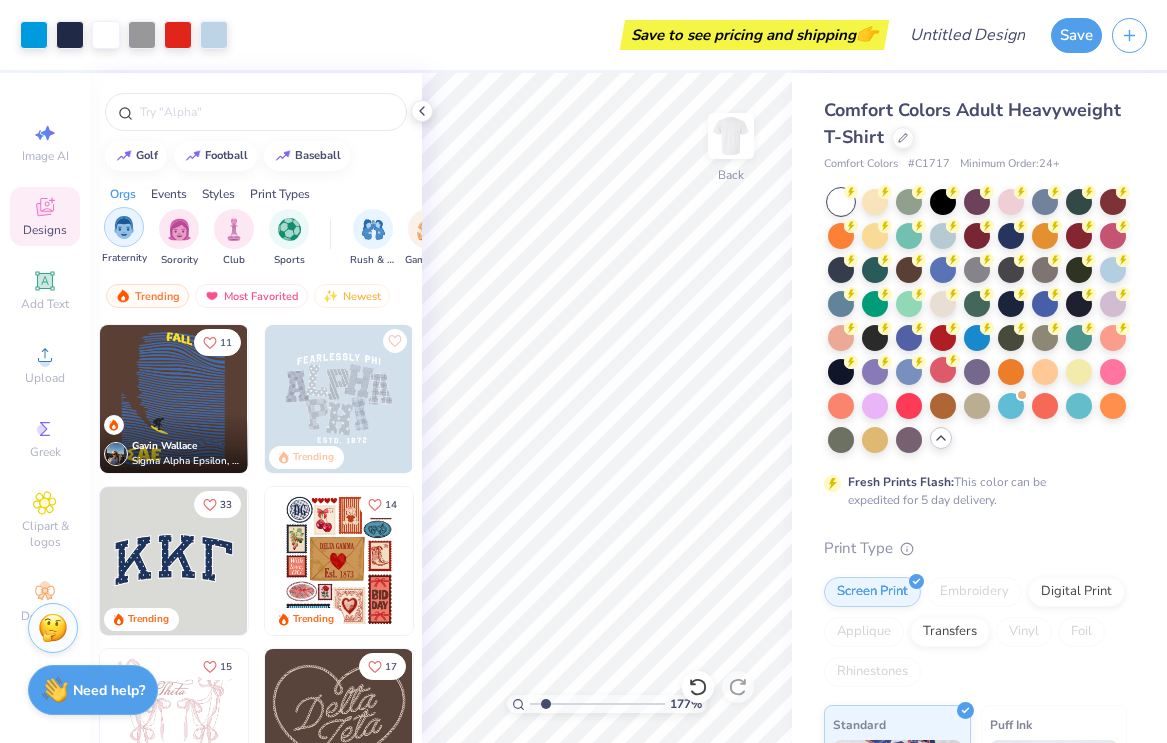 click on "Fraternity" at bounding box center (124, 236) 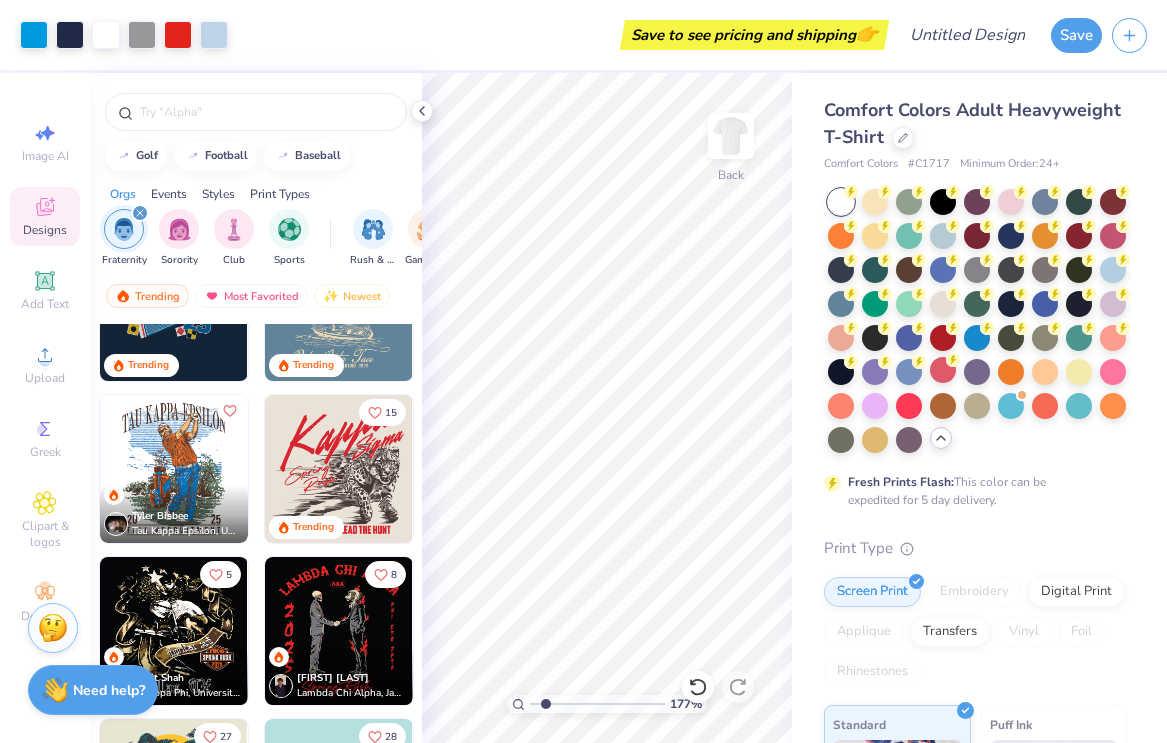 scroll, scrollTop: 1419, scrollLeft: 0, axis: vertical 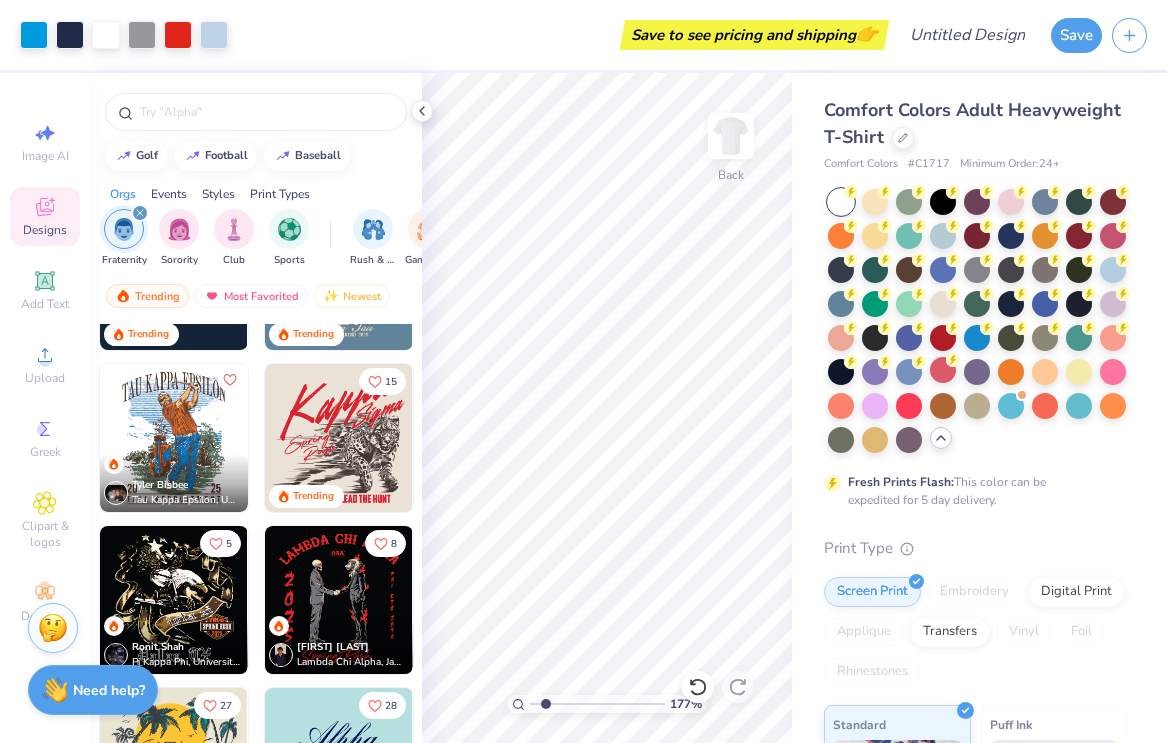 click at bounding box center [174, 438] 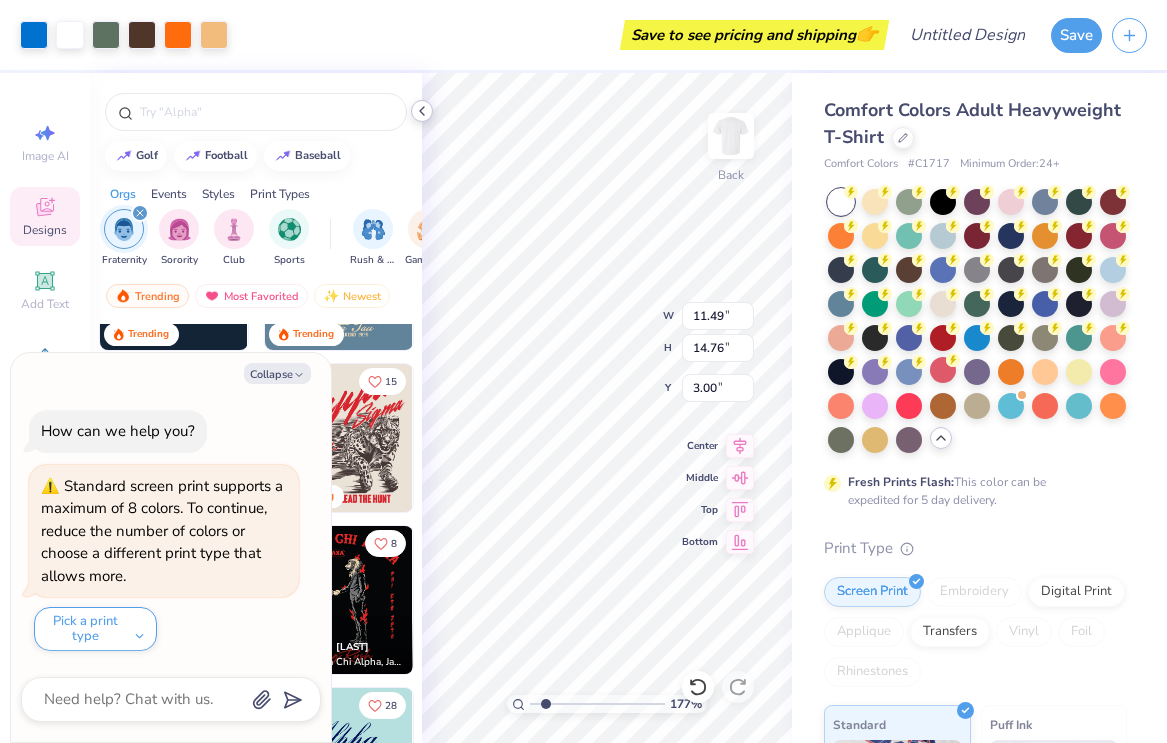 click 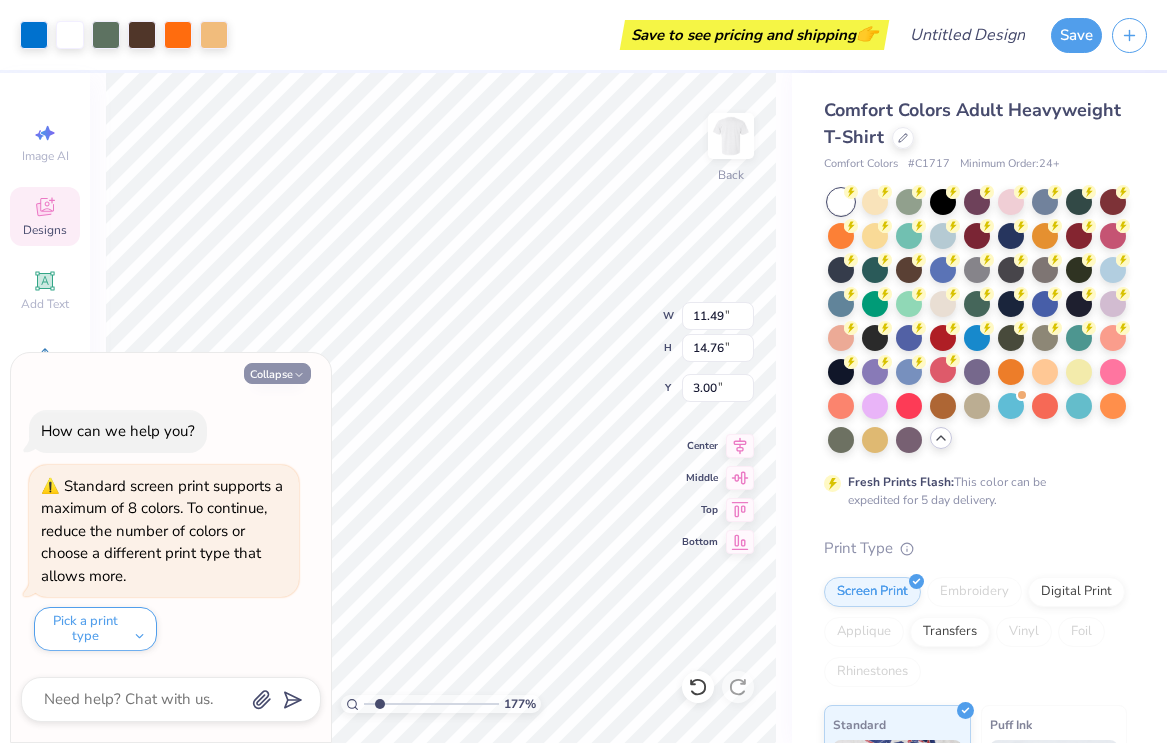 click on "Collapse" at bounding box center (277, 373) 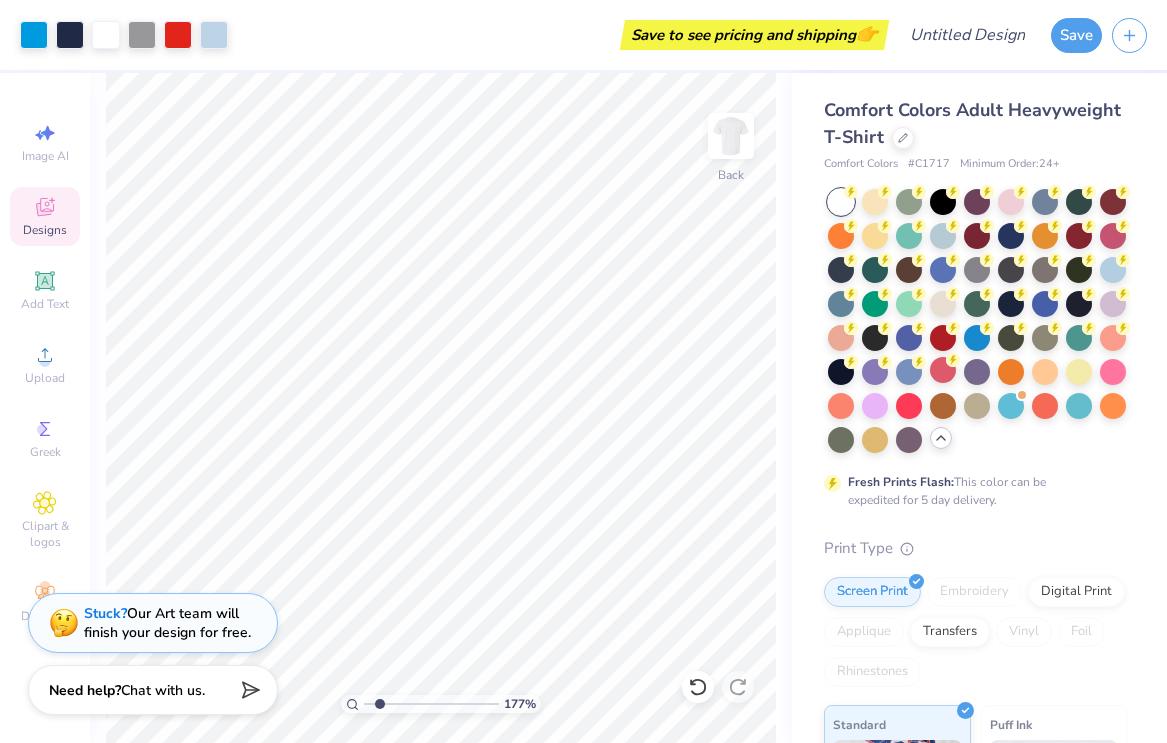 click at bounding box center [431, 704] 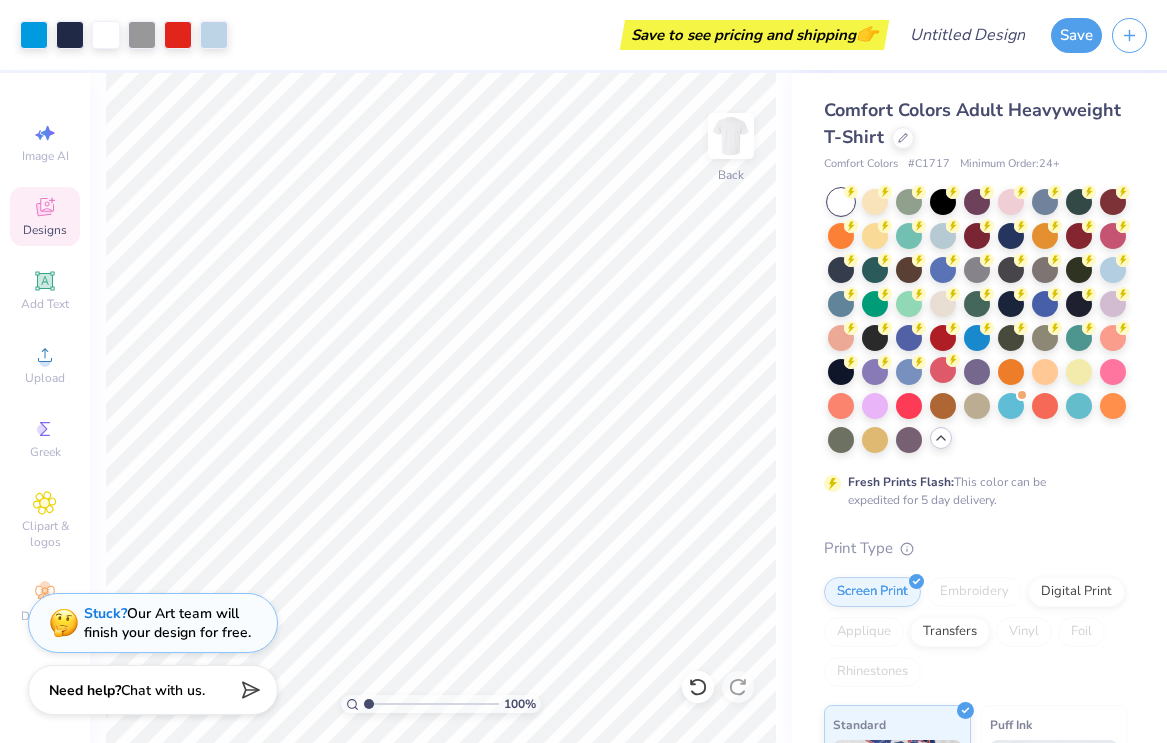 drag, startPoint x: 378, startPoint y: 701, endPoint x: 359, endPoint y: 702, distance: 19.026299 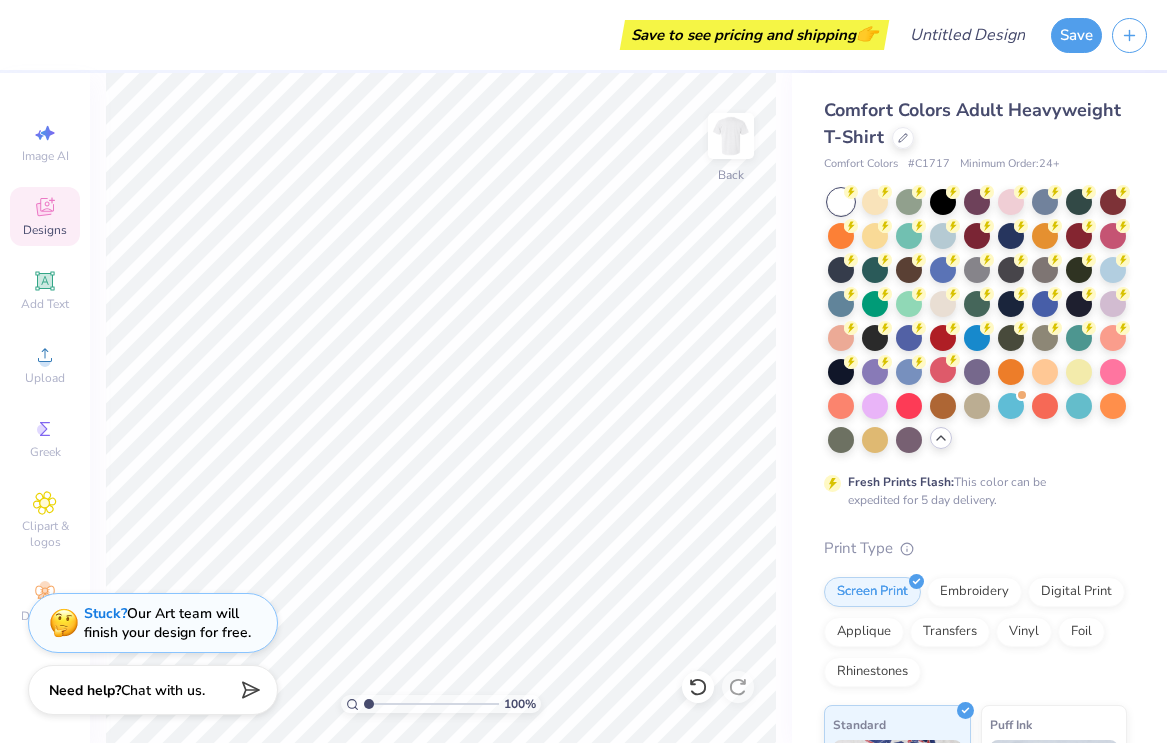click on "Designs" at bounding box center [45, 216] 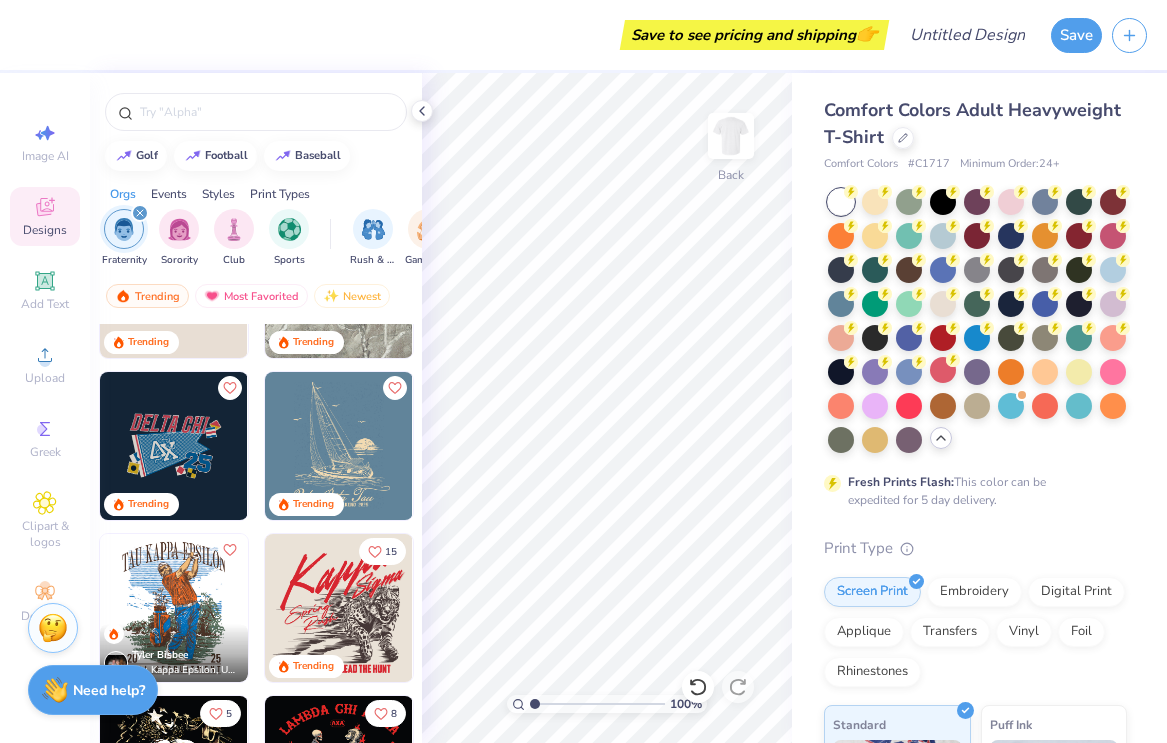 scroll, scrollTop: 1262, scrollLeft: 0, axis: vertical 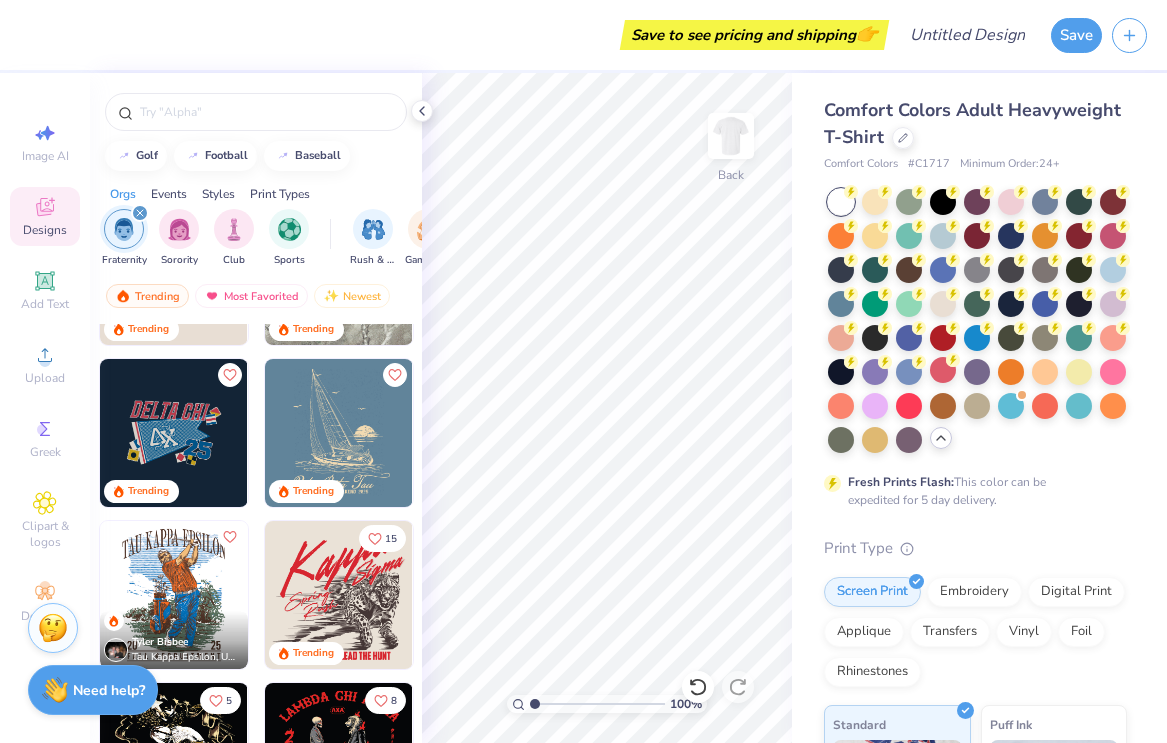click at bounding box center [174, 595] 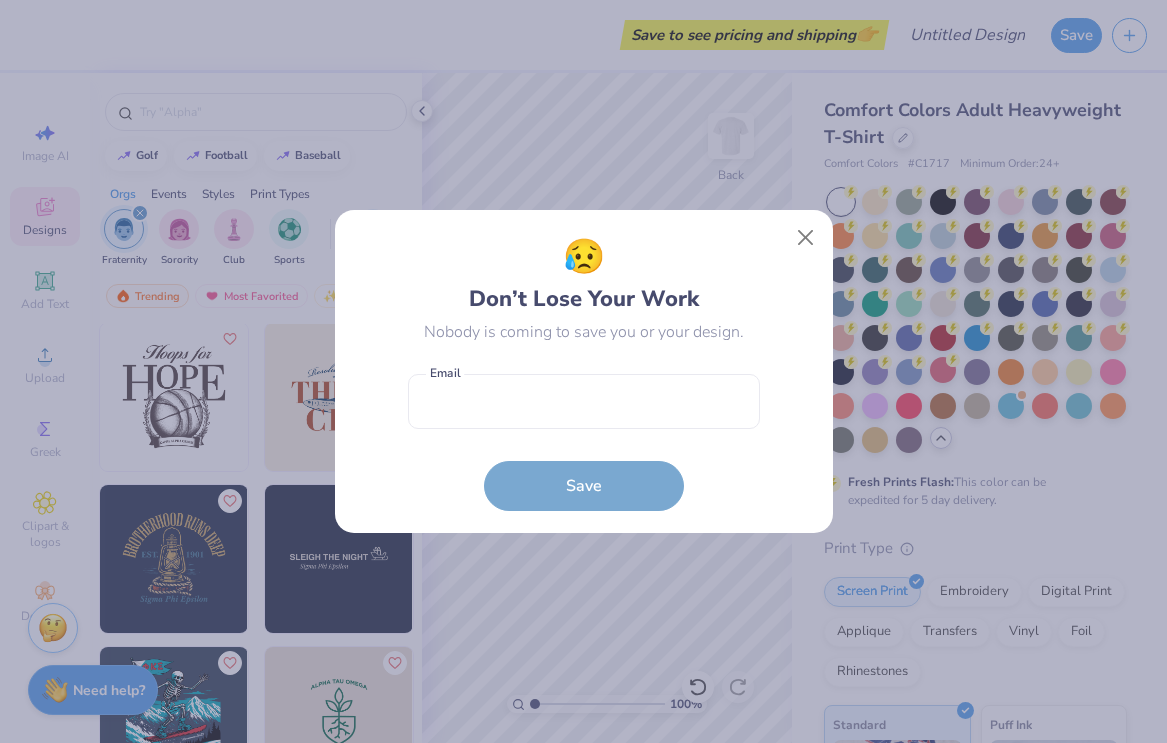 scroll, scrollTop: 4540, scrollLeft: 0, axis: vertical 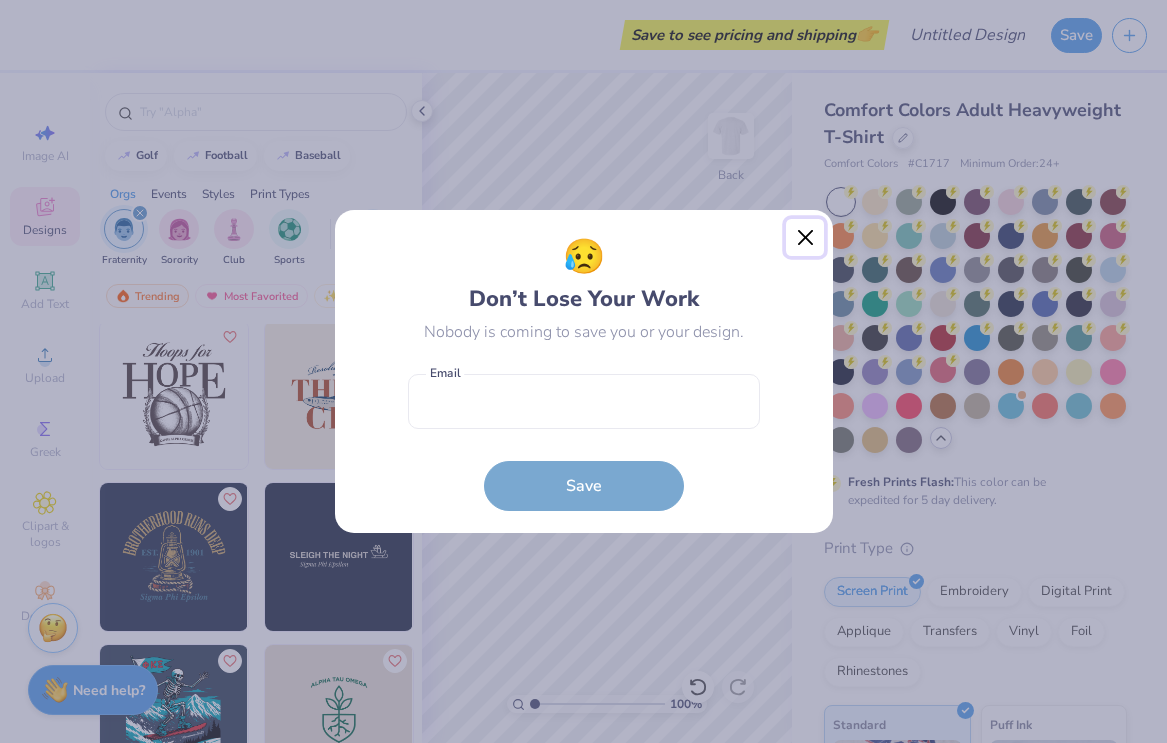 click at bounding box center (805, 238) 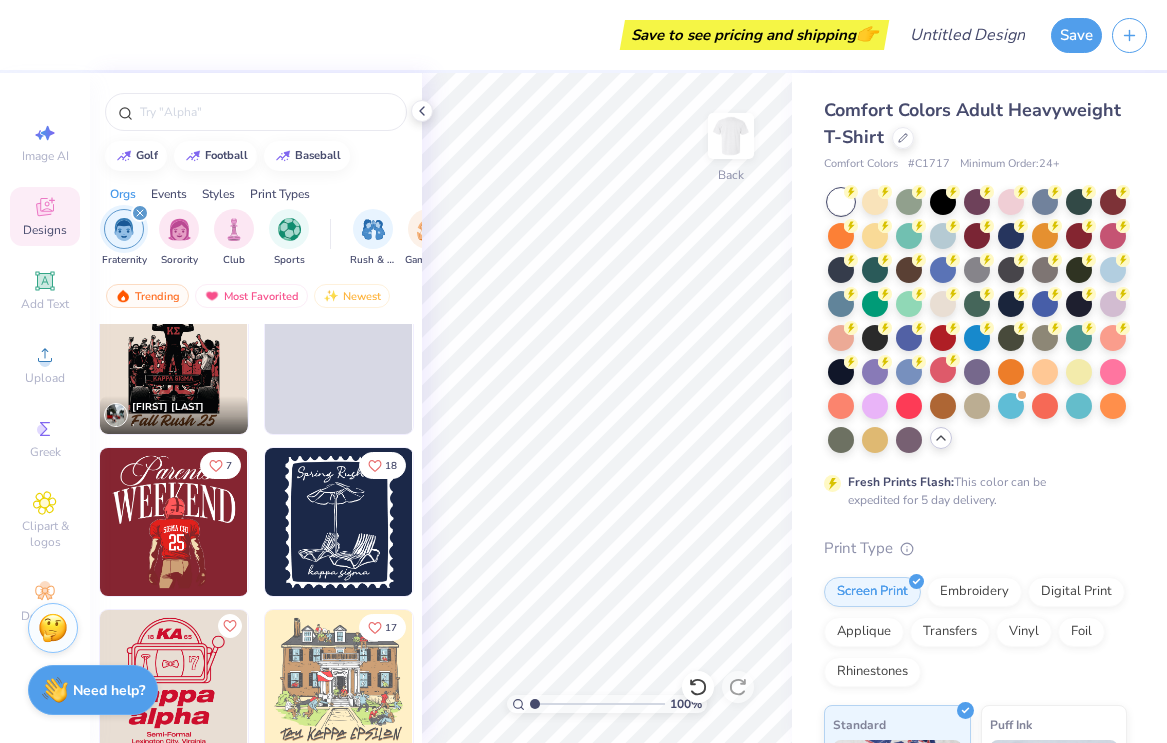 scroll, scrollTop: 6364, scrollLeft: 0, axis: vertical 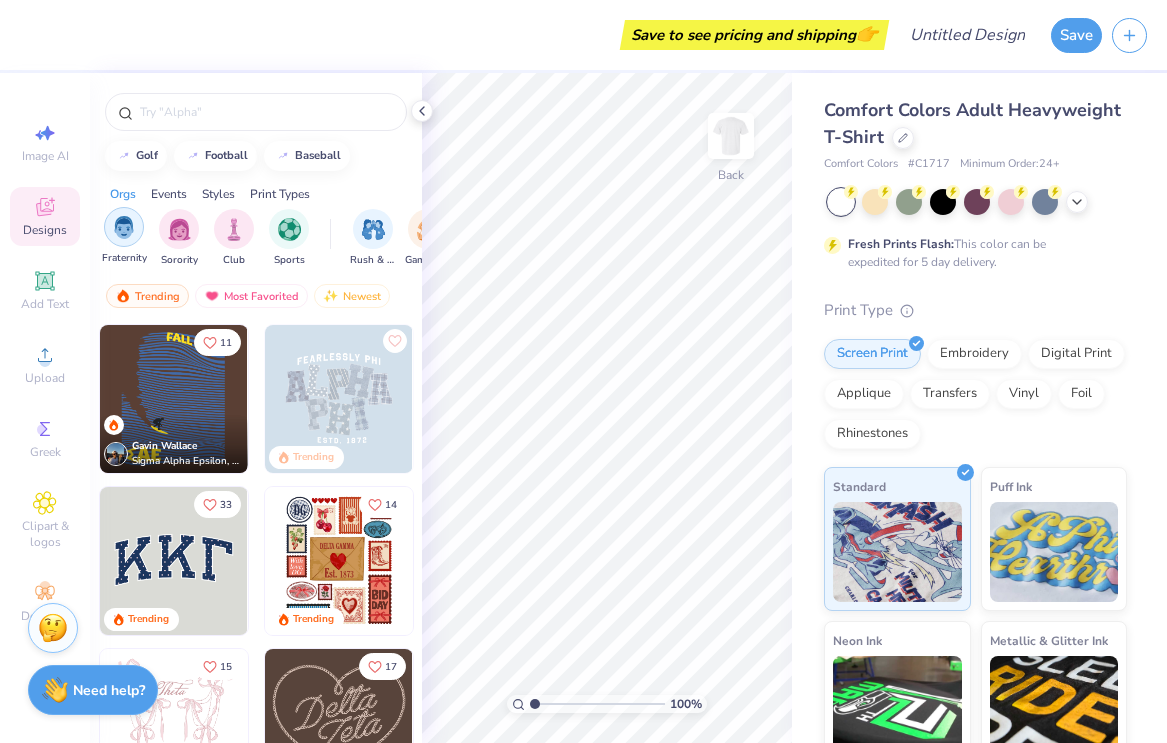 click at bounding box center [124, 227] 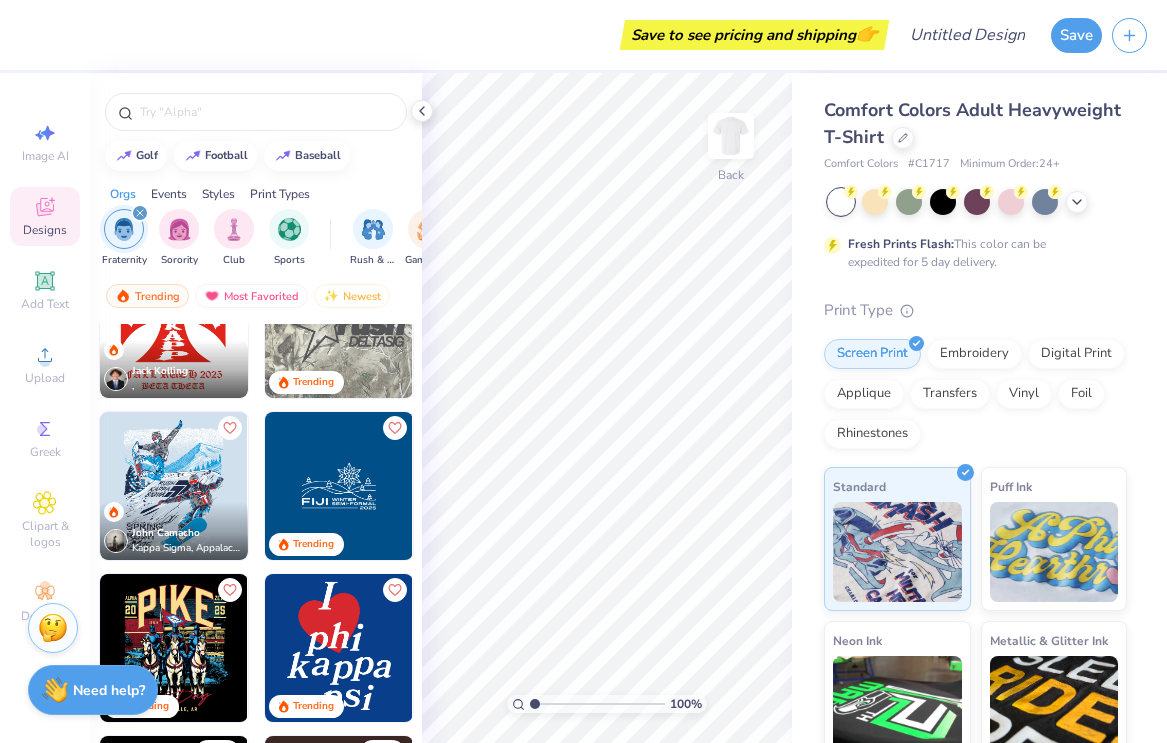 scroll, scrollTop: 352, scrollLeft: 0, axis: vertical 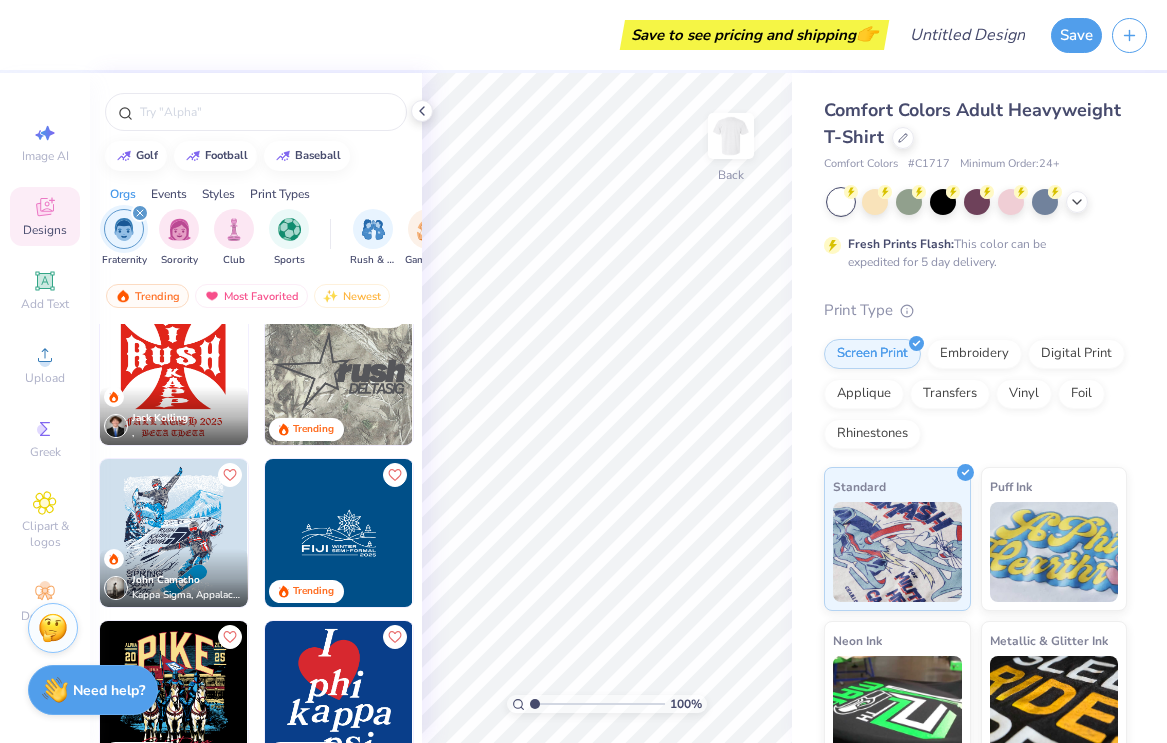 click at bounding box center [174, 533] 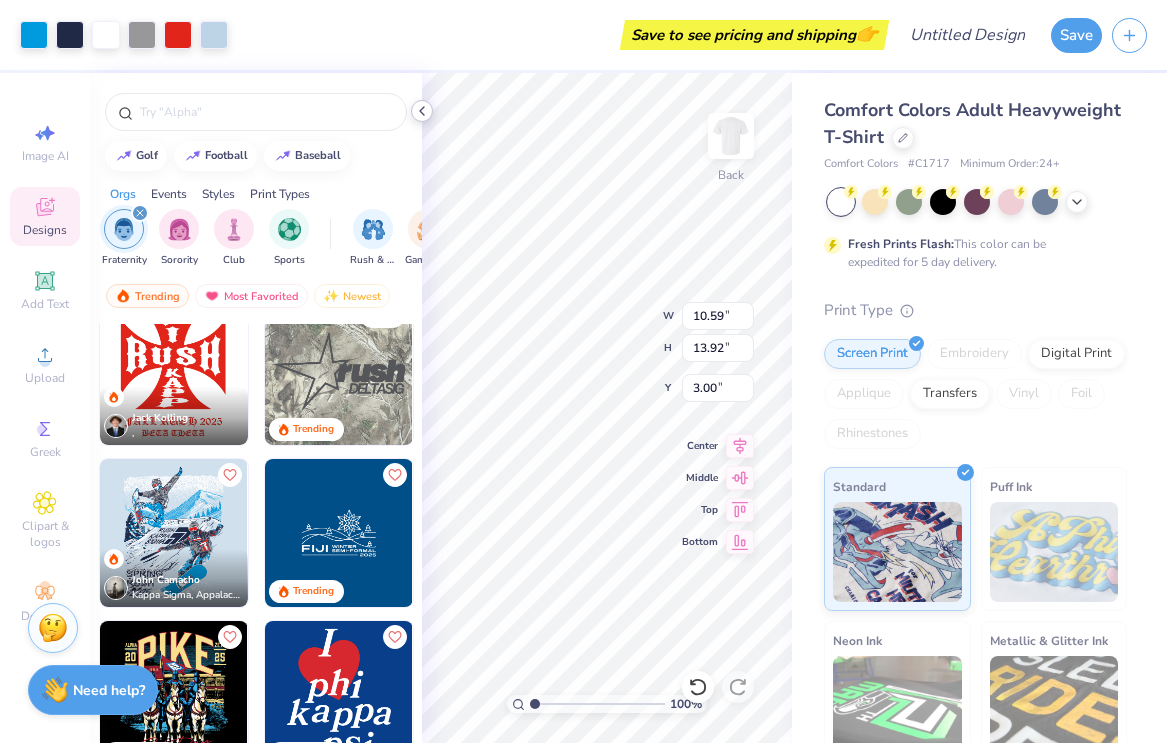 click at bounding box center (422, 111) 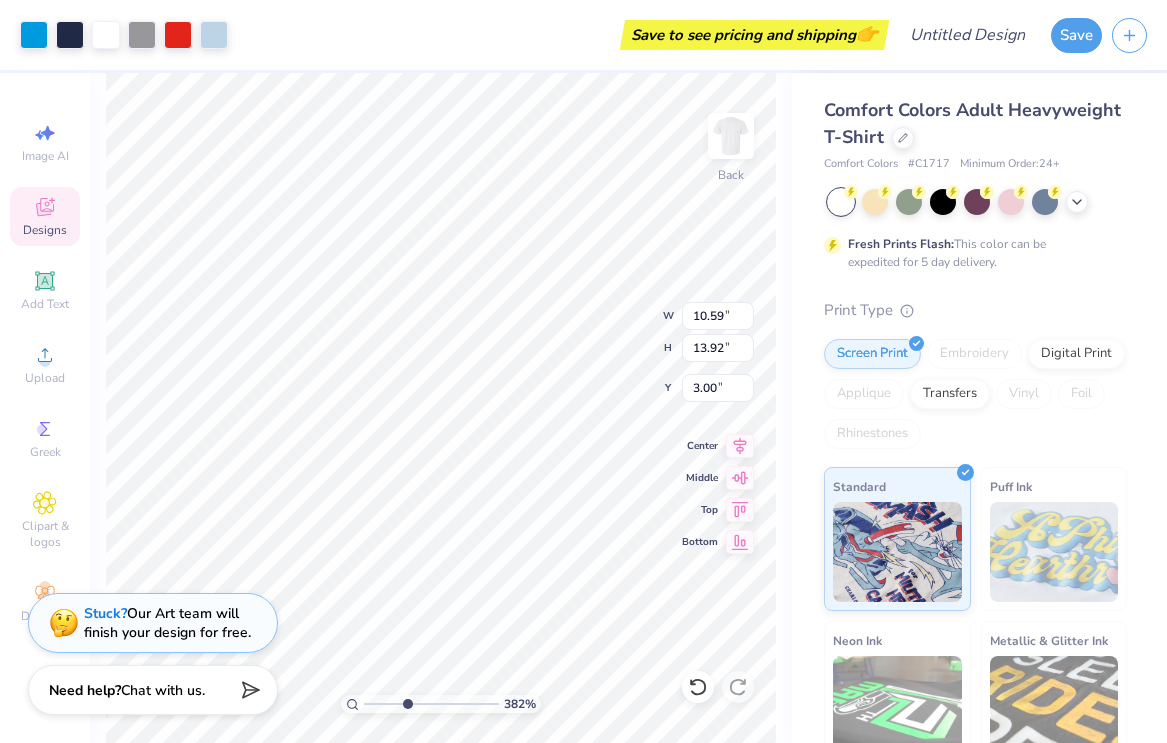 drag, startPoint x: 369, startPoint y: 702, endPoint x: 406, endPoint y: 702, distance: 37 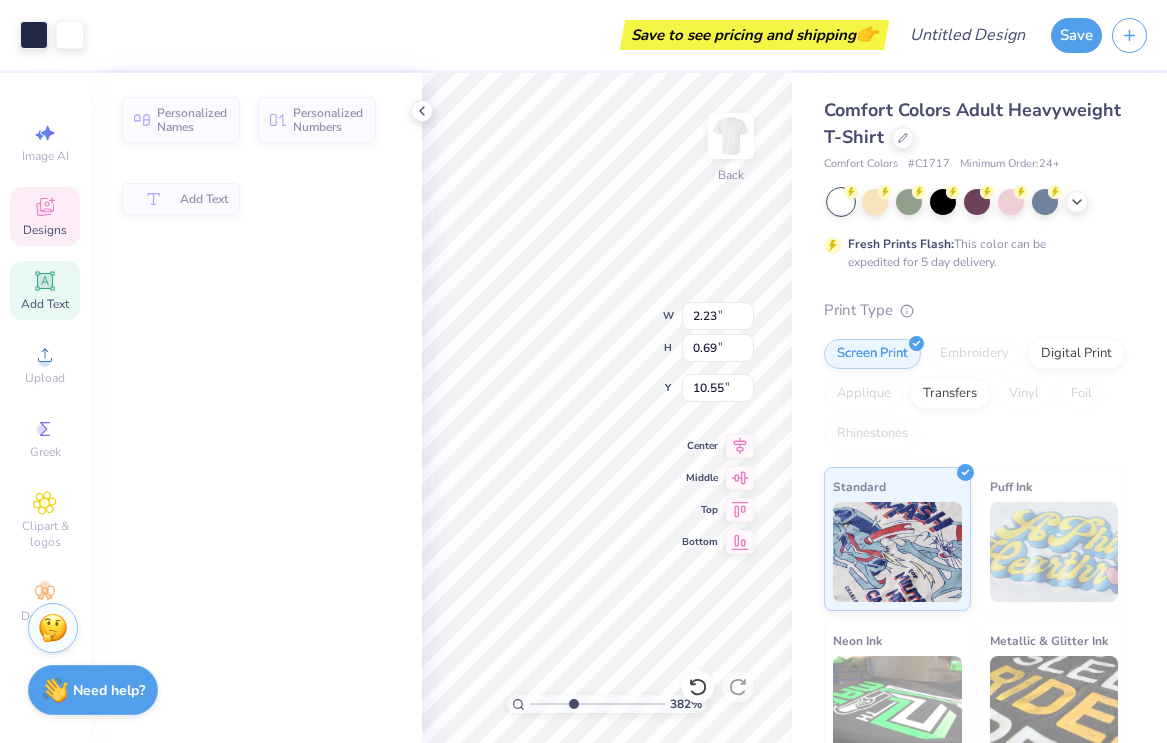 type on "2.23" 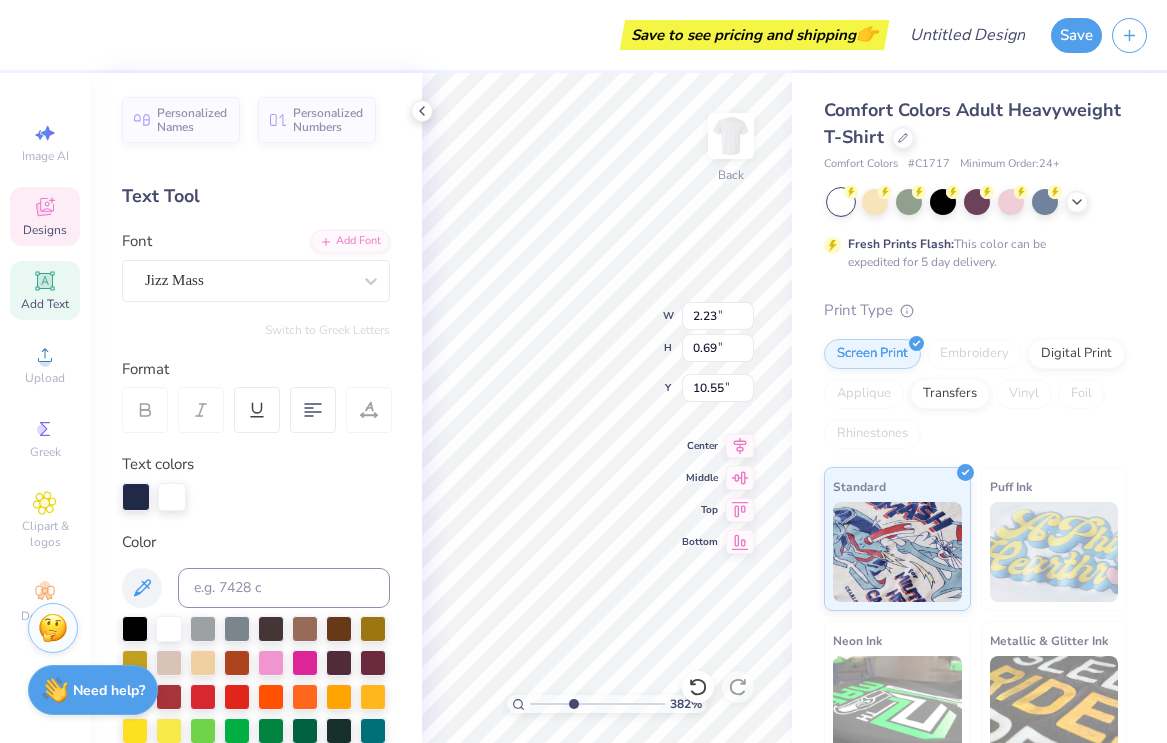 click on "Save to see pricing and shipping  👉 Design Title Save Image AI Designs Add Text Upload Greek Clipart & logos Decorate Personalized Names Personalized Numbers Text Tool  Add Font Font Jizz Mass Switch to Greek Letters Format Text colors Color Styles Text Shape 382  % Back W 2.23 2.23 " H 0.69 0.69 " Y 10.55 10.55 " Center Middle Top Bottom Comfort Colors Adult Heavyweight T-Shirt Comfort Colors # C1717 Minimum Order:  24 +   Fresh Prints Flash:  This color can be expedited for 5 day delivery. Print Type Screen Print Embroidery Digital Print Applique Transfers Vinyl Foil Rhinestones Standard Puff Ink Neon Ink Metallic & Glitter Ink Glow in the Dark Ink Water based Ink Stuck?  Our Art team will finish your design for free. Need help?  Chat with us." at bounding box center (583, 371) 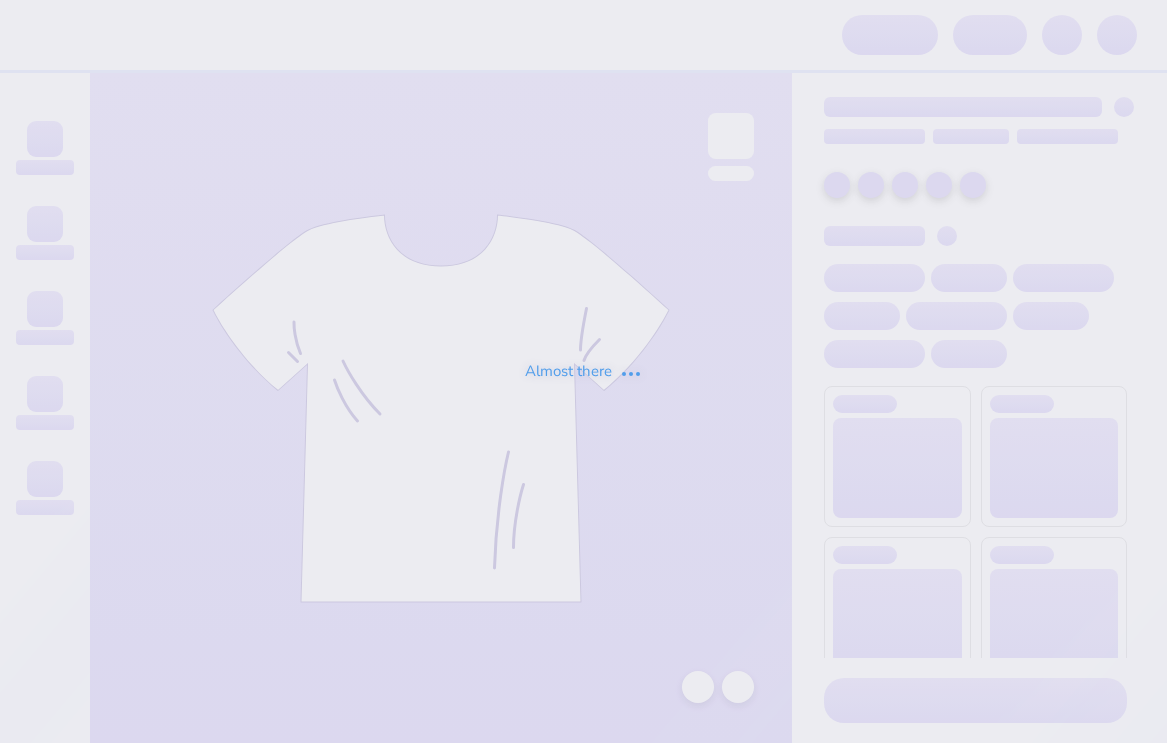 scroll, scrollTop: 0, scrollLeft: 0, axis: both 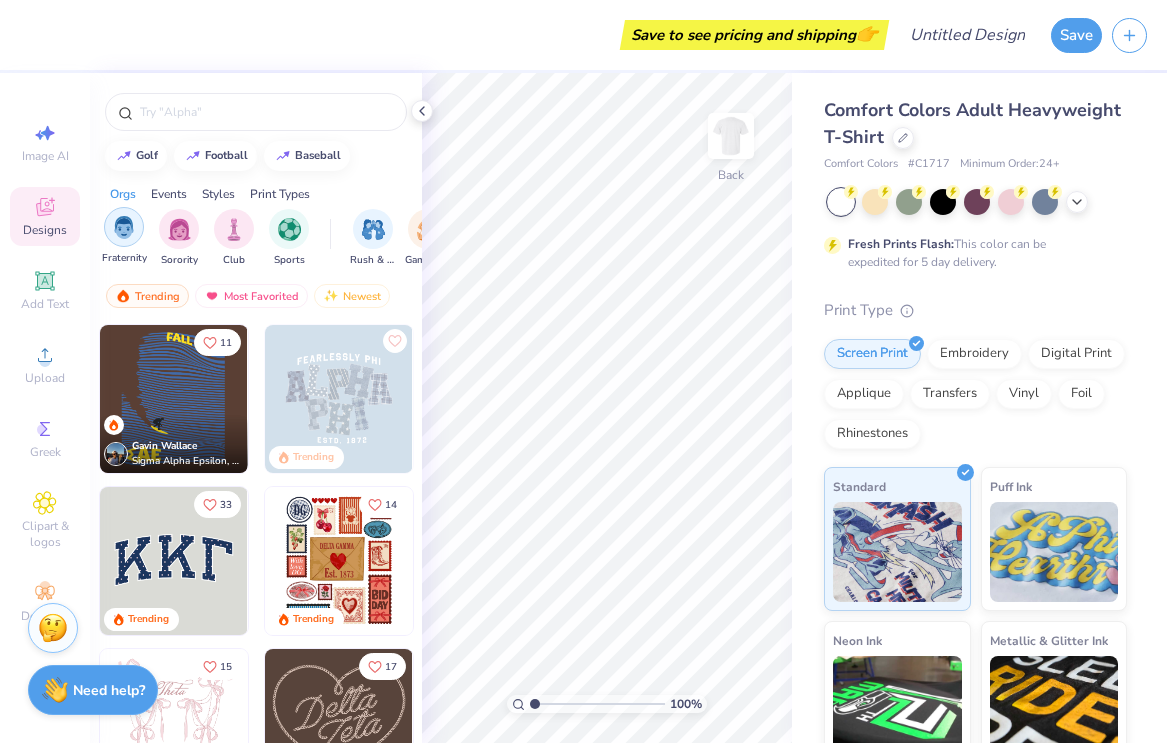 click at bounding box center (124, 227) 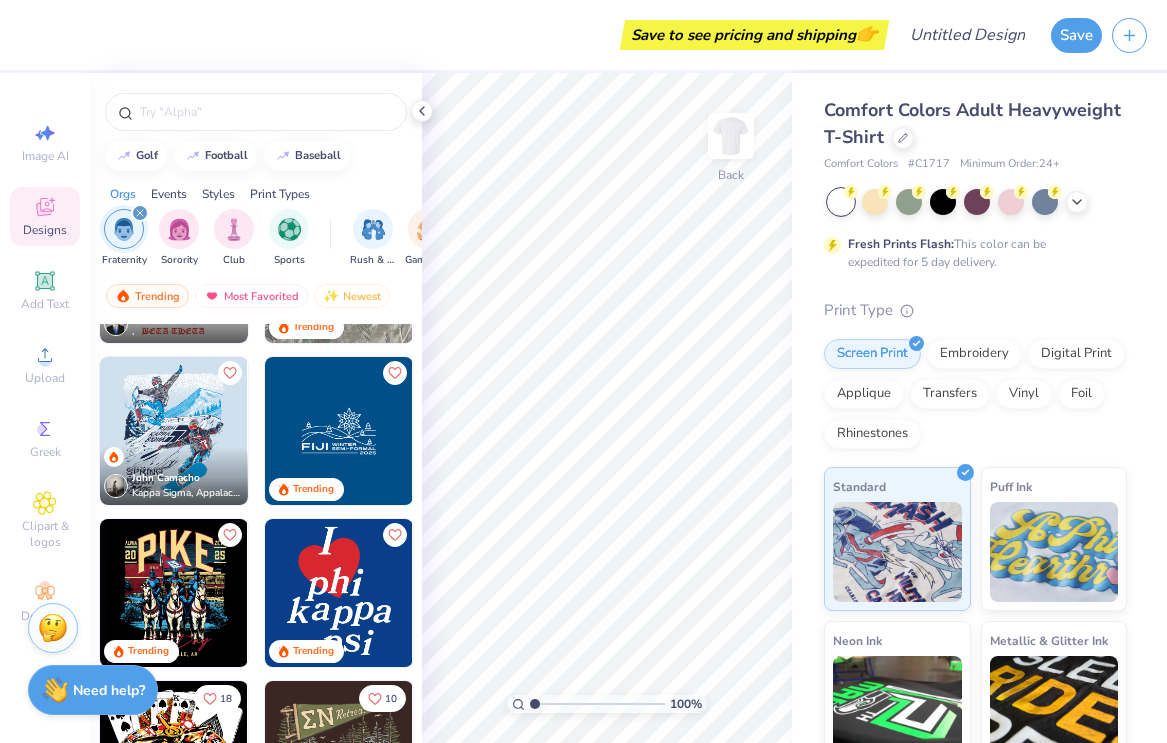 scroll, scrollTop: 462, scrollLeft: 0, axis: vertical 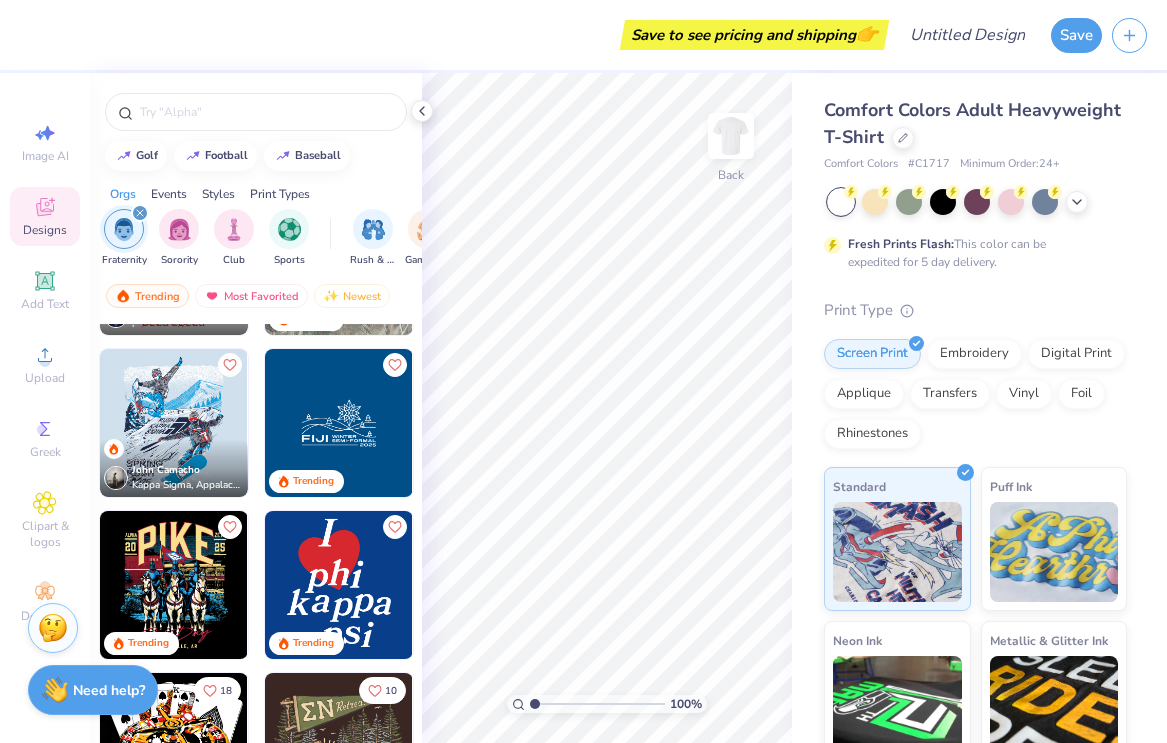 click on "John Camacho" at bounding box center [166, 470] 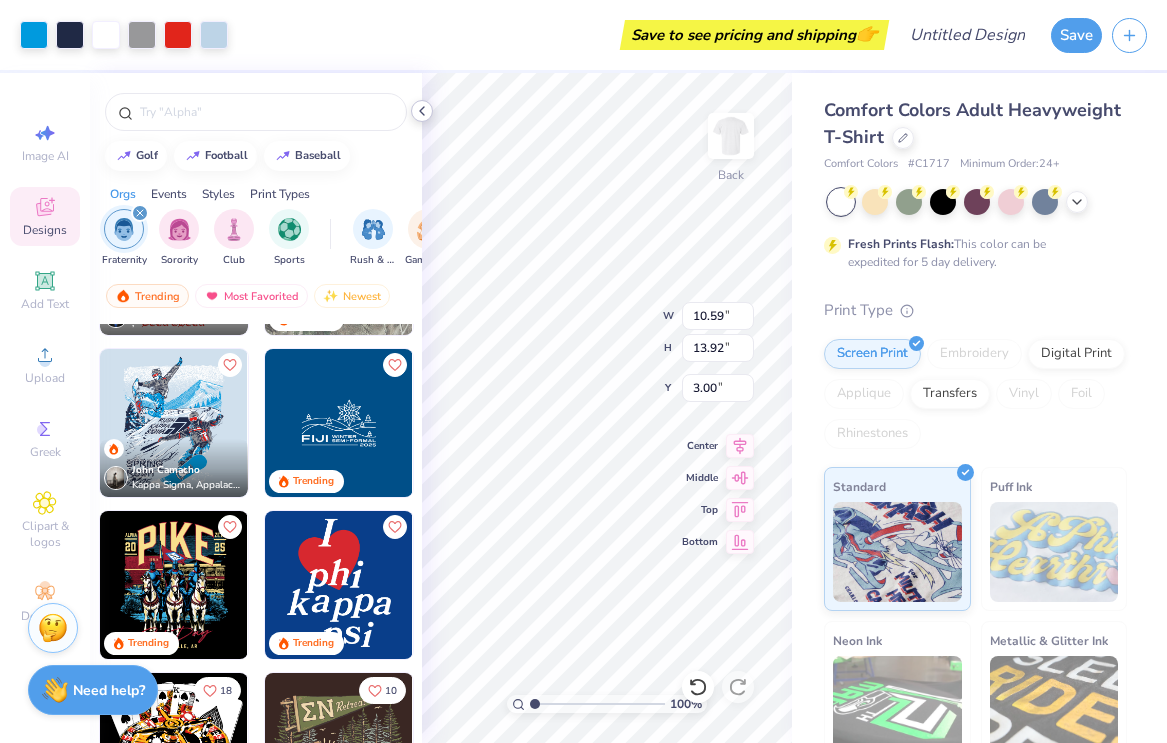 click 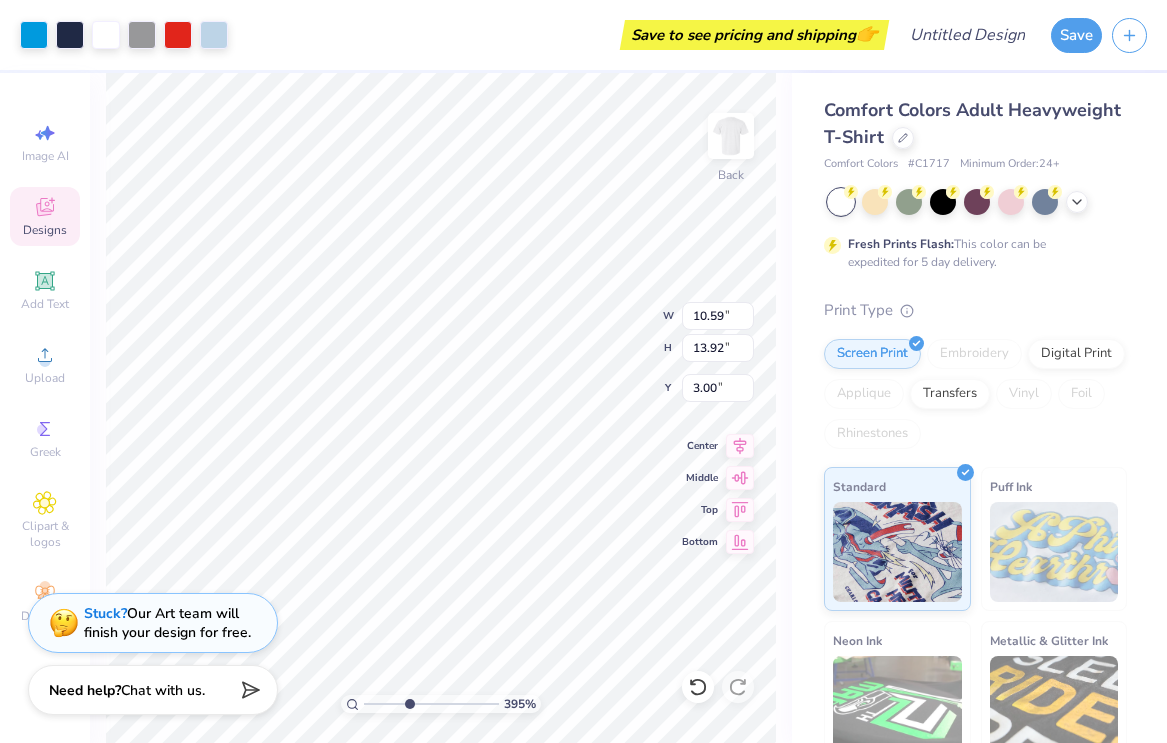 drag, startPoint x: 371, startPoint y: 698, endPoint x: 412, endPoint y: 705, distance: 41.59327 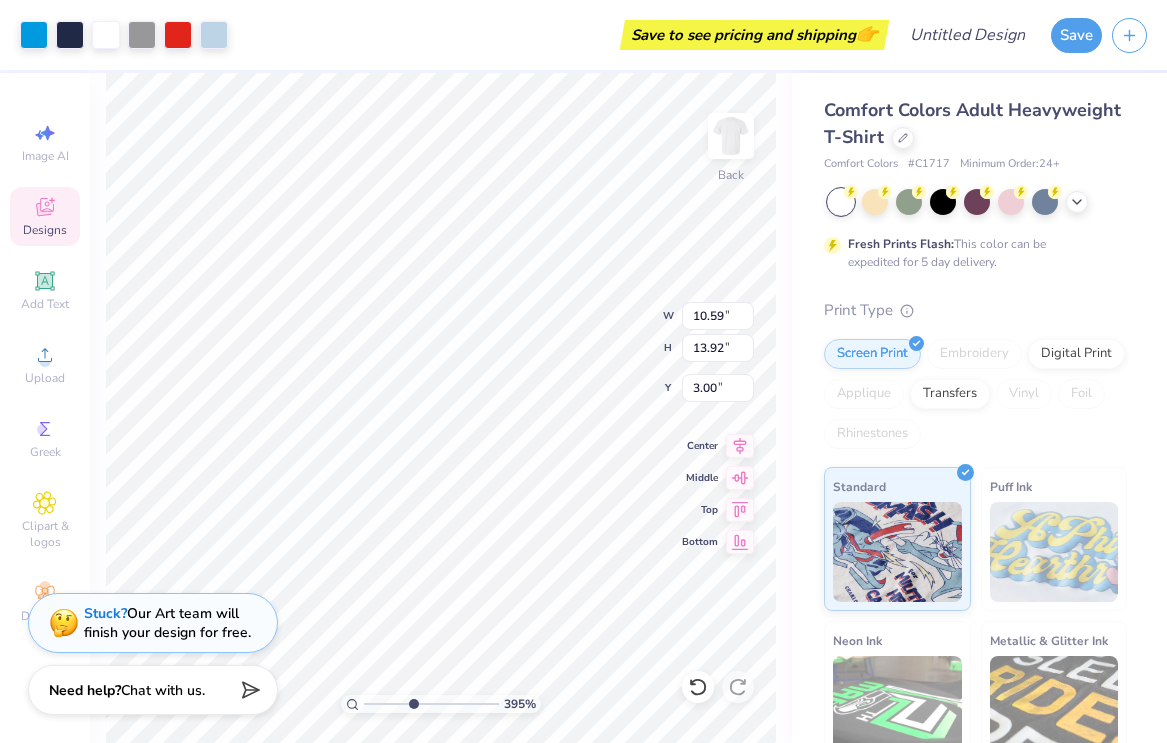 click at bounding box center [431, 704] 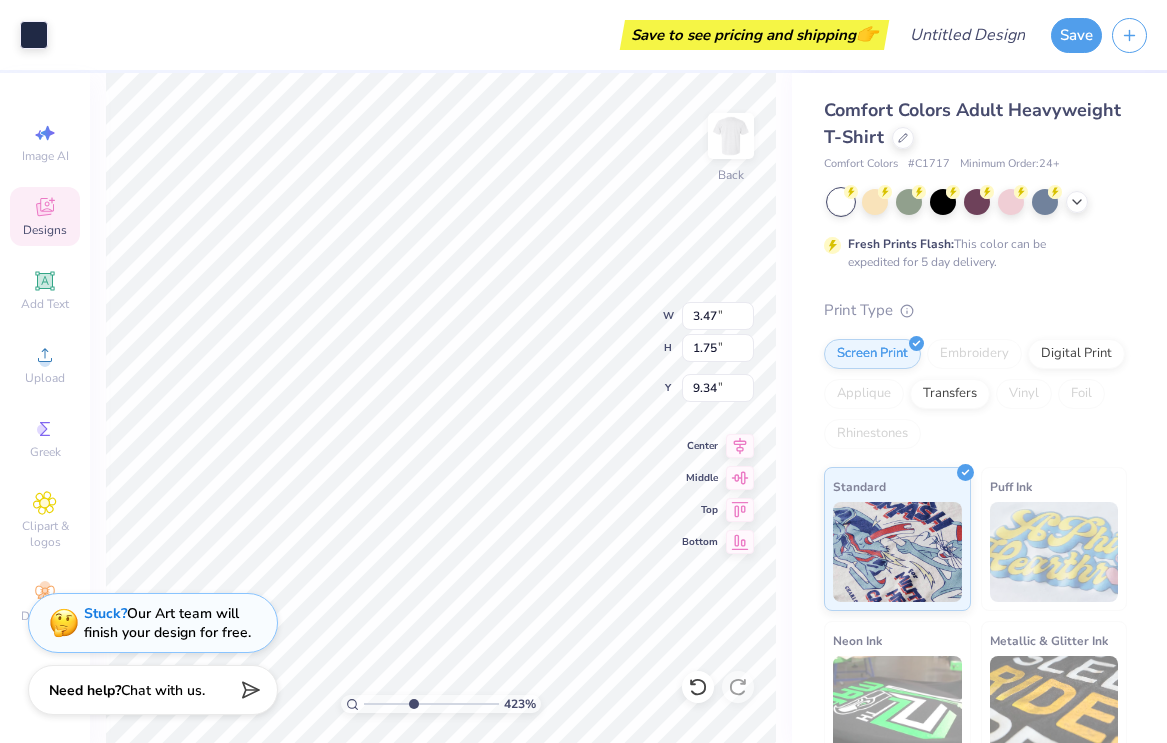 type on "3.47" 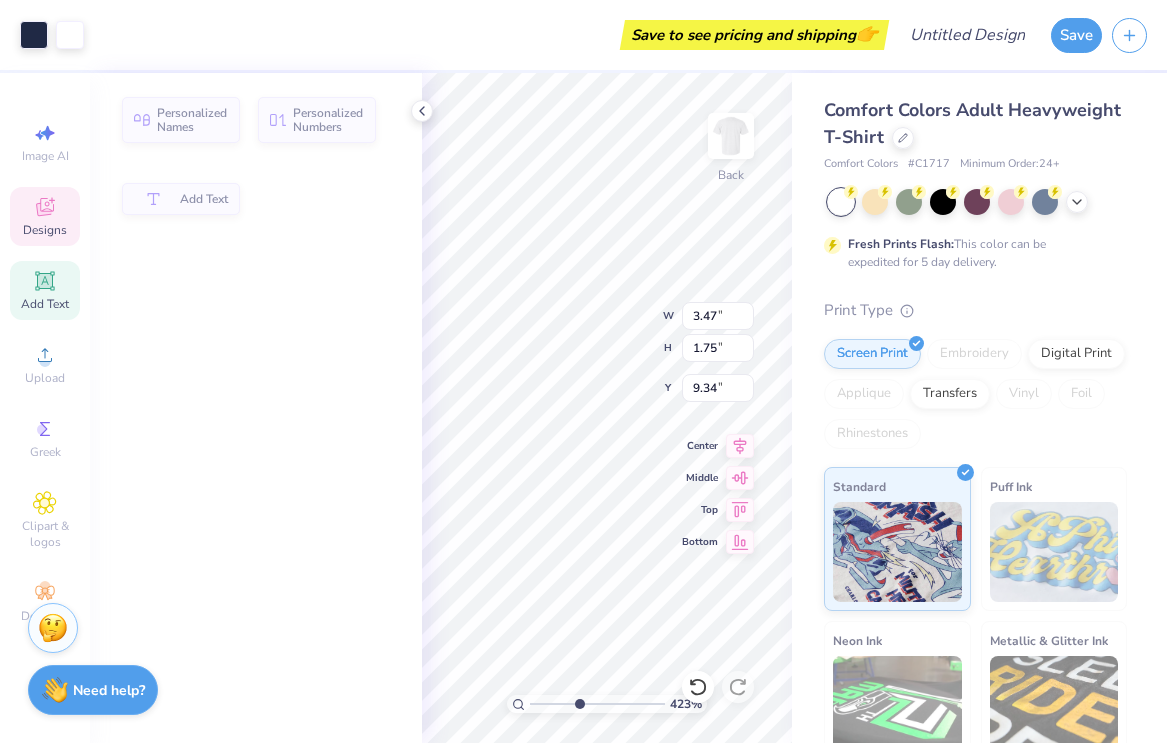 type on "2.35" 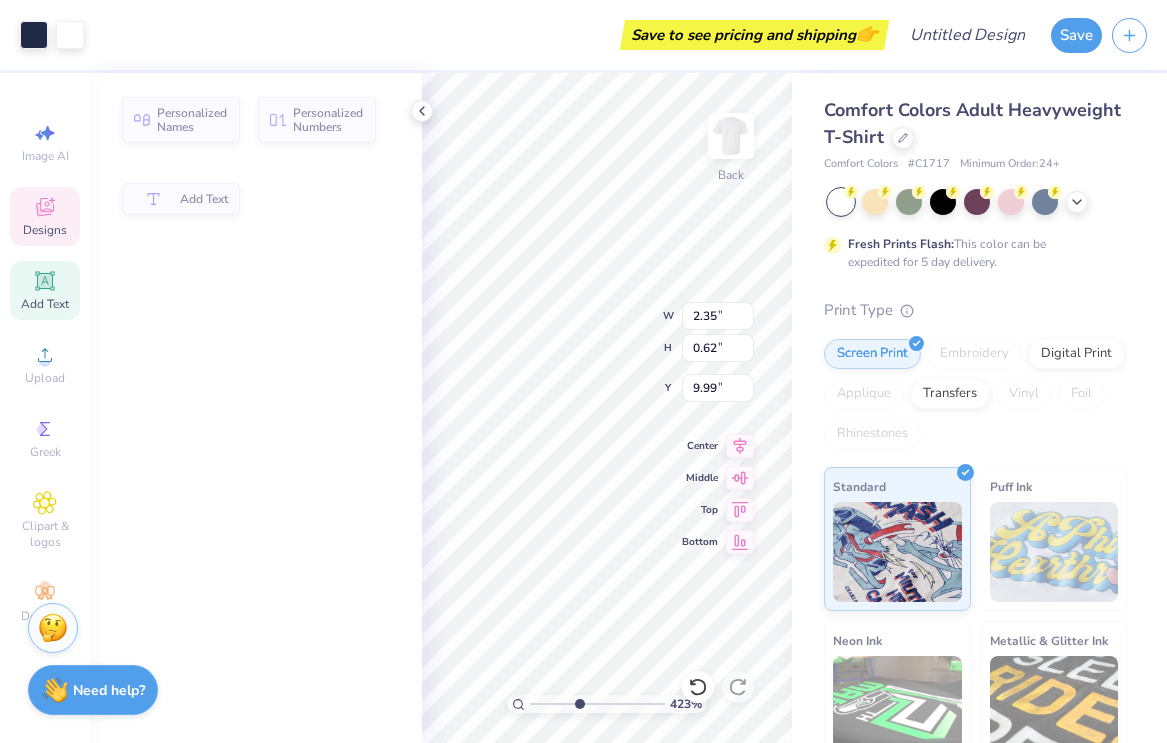 scroll, scrollTop: 0, scrollLeft: 0, axis: both 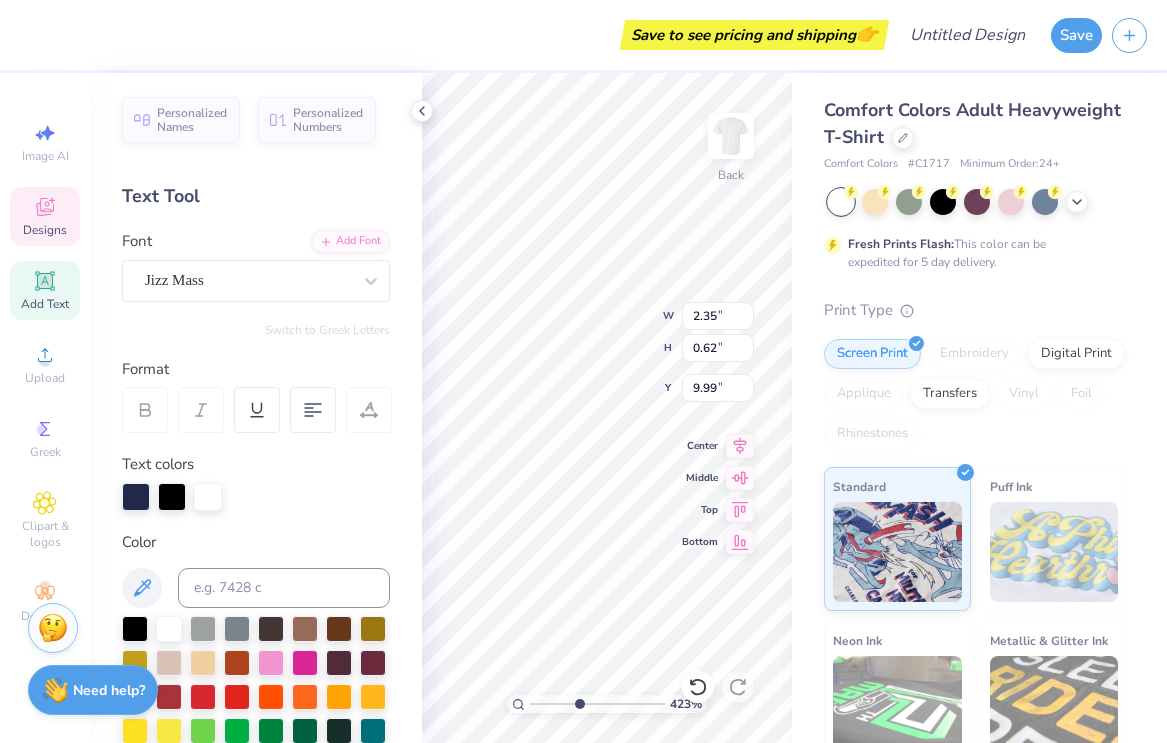 type on "k" 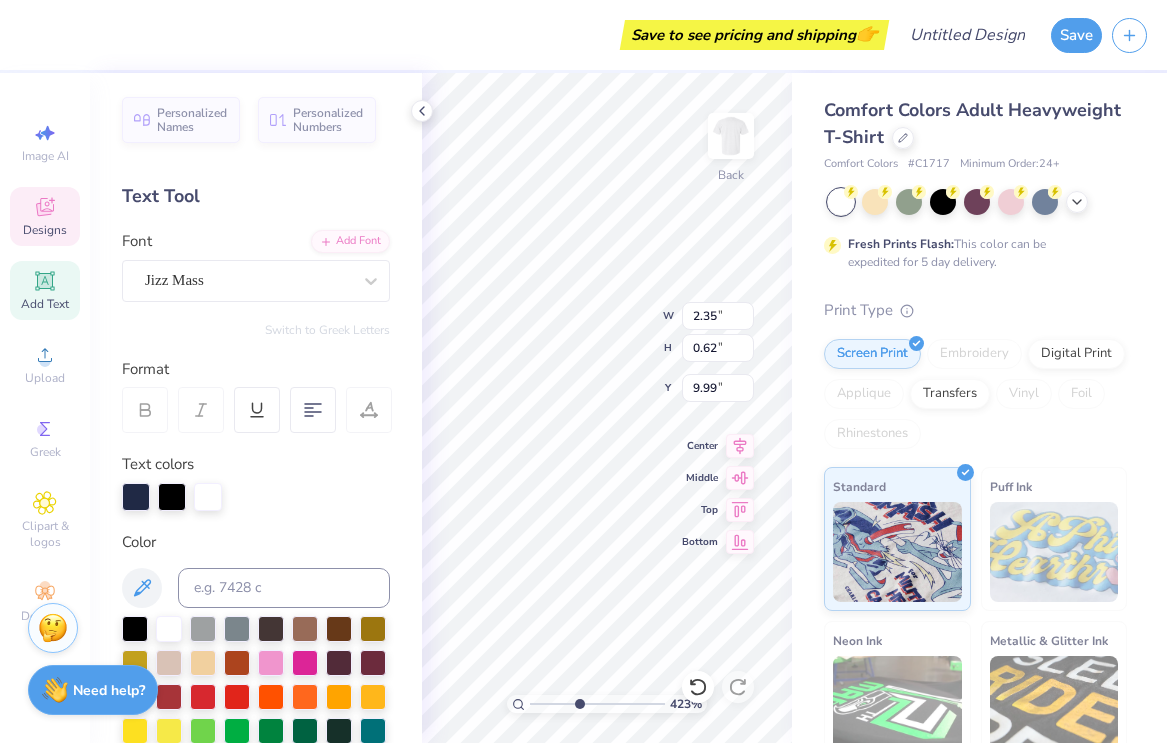 type on "TAU" 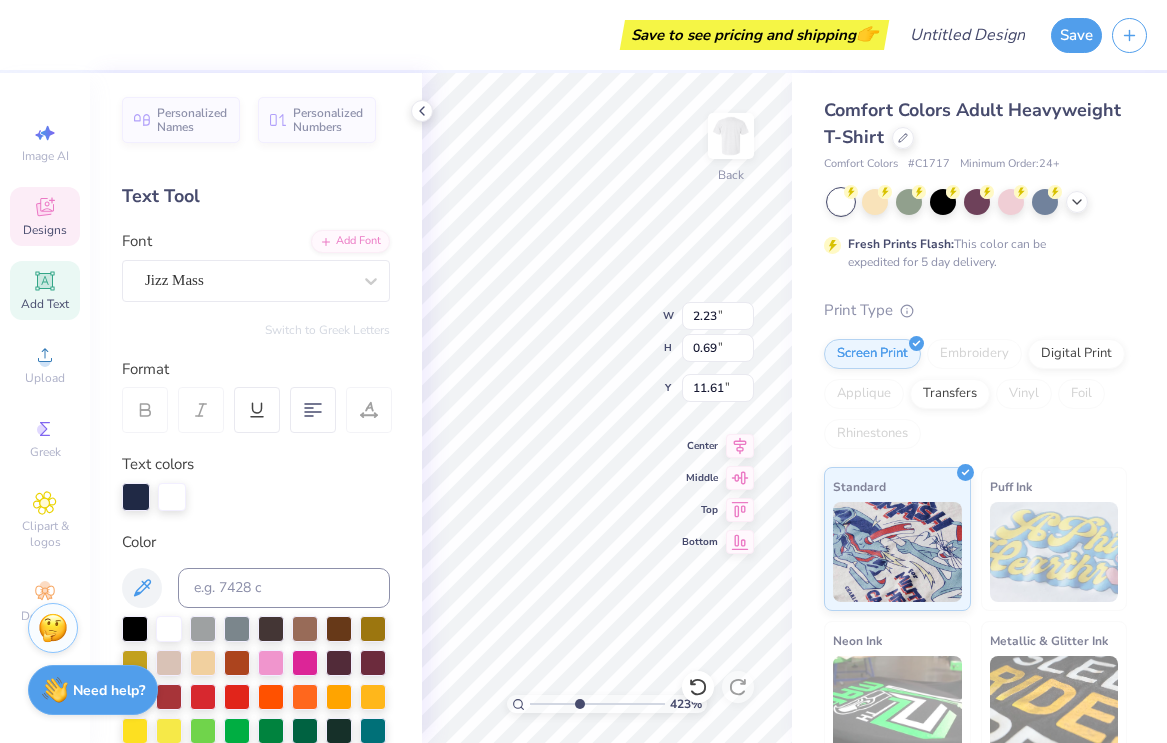 type on "11.61" 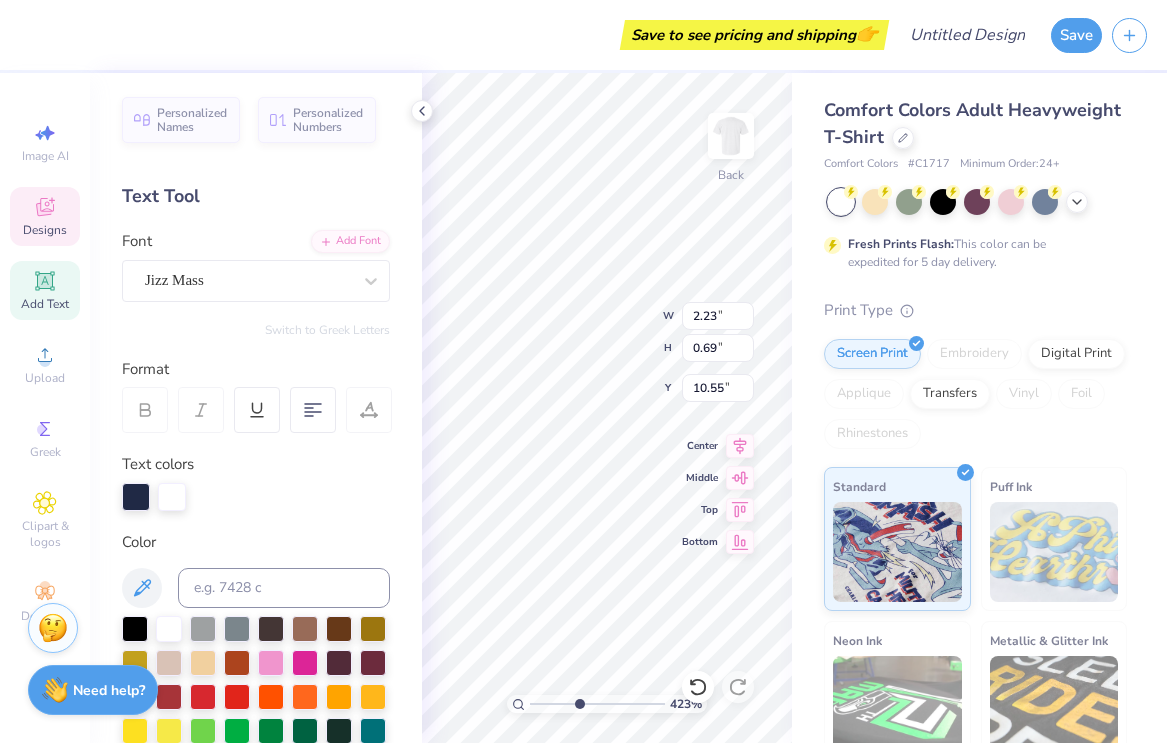 type on "KAPPA" 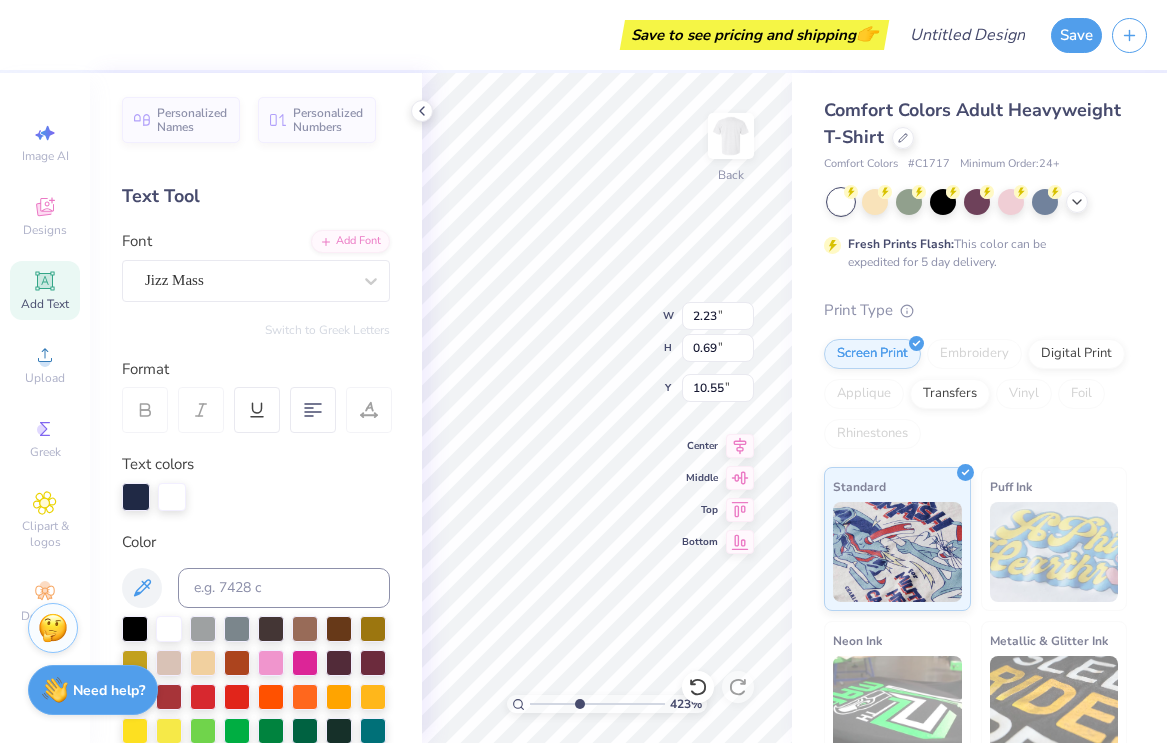 type on "10.29" 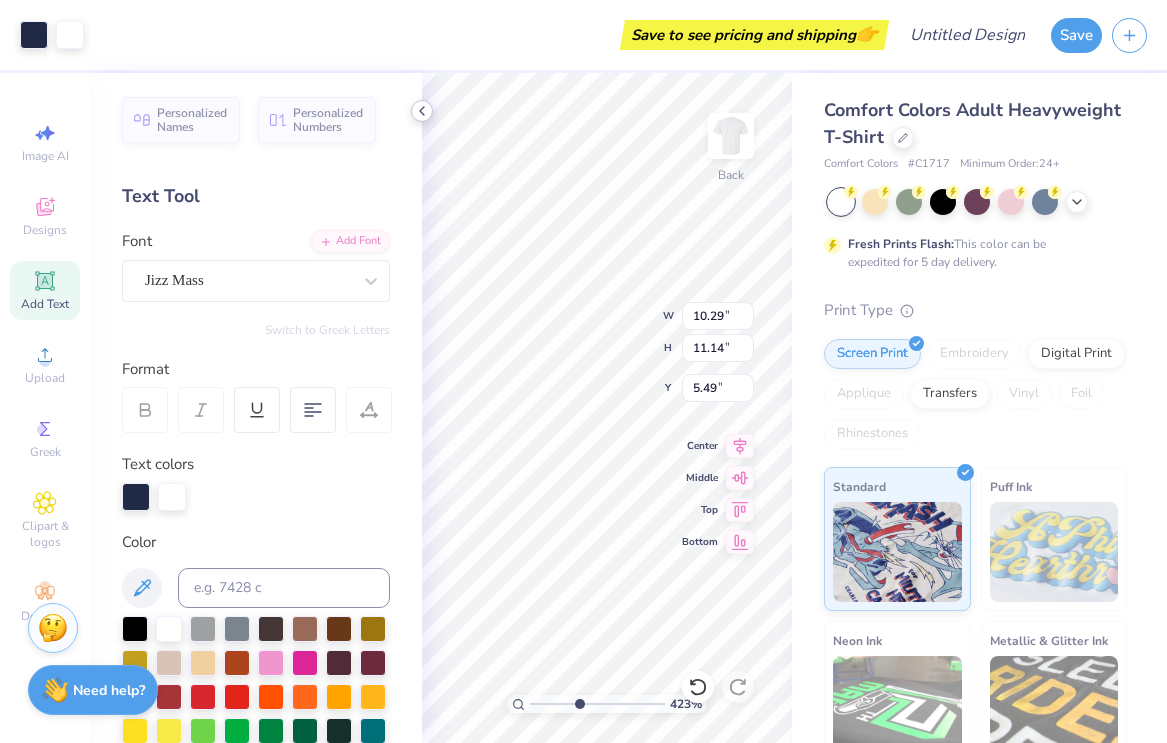 click 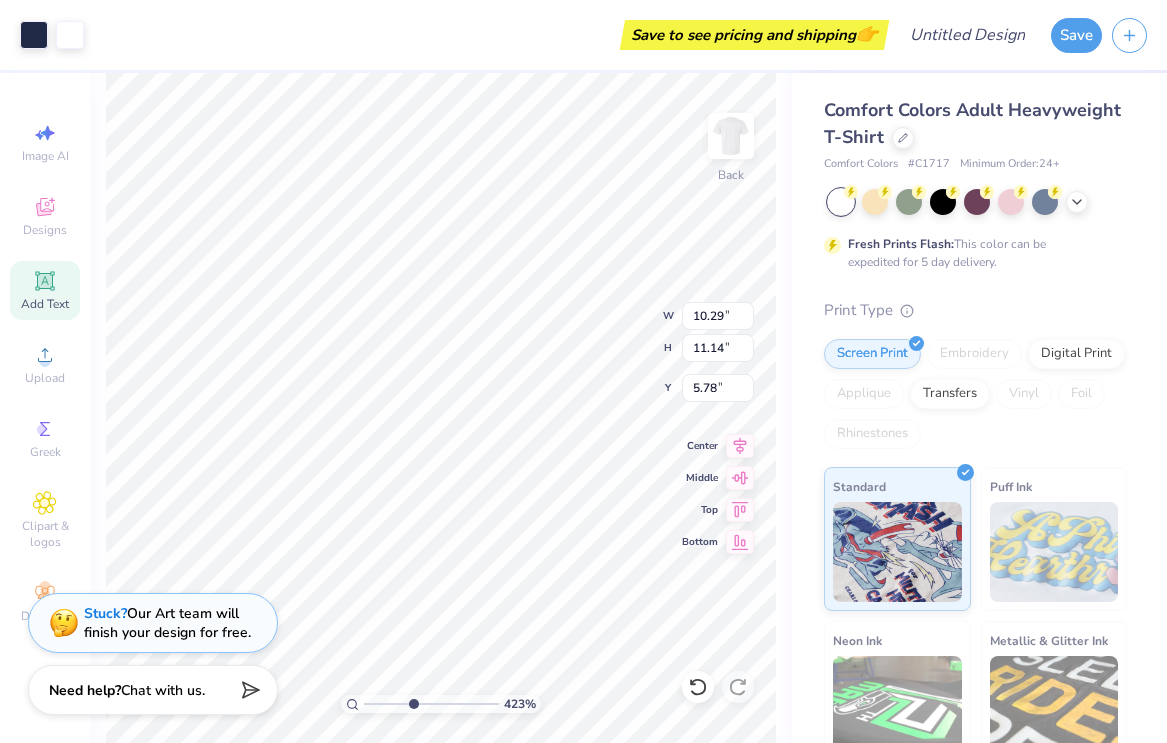 type on "5.90" 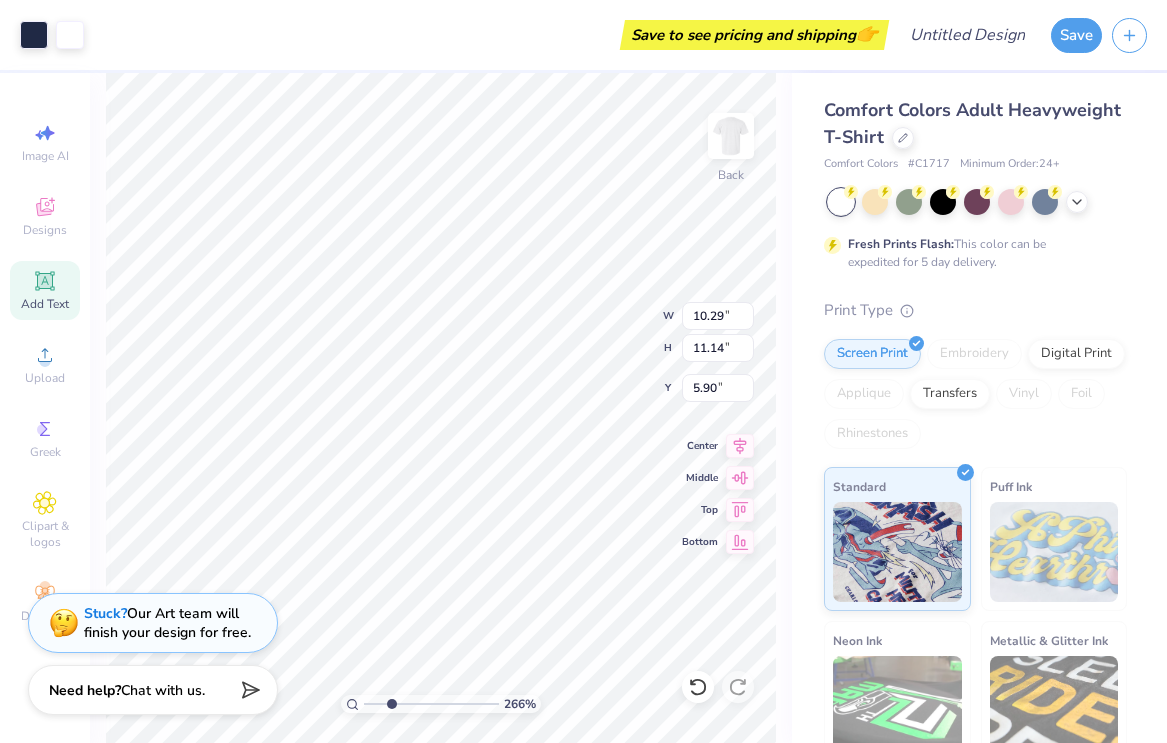 drag, startPoint x: 407, startPoint y: 702, endPoint x: 391, endPoint y: 709, distance: 17.464249 